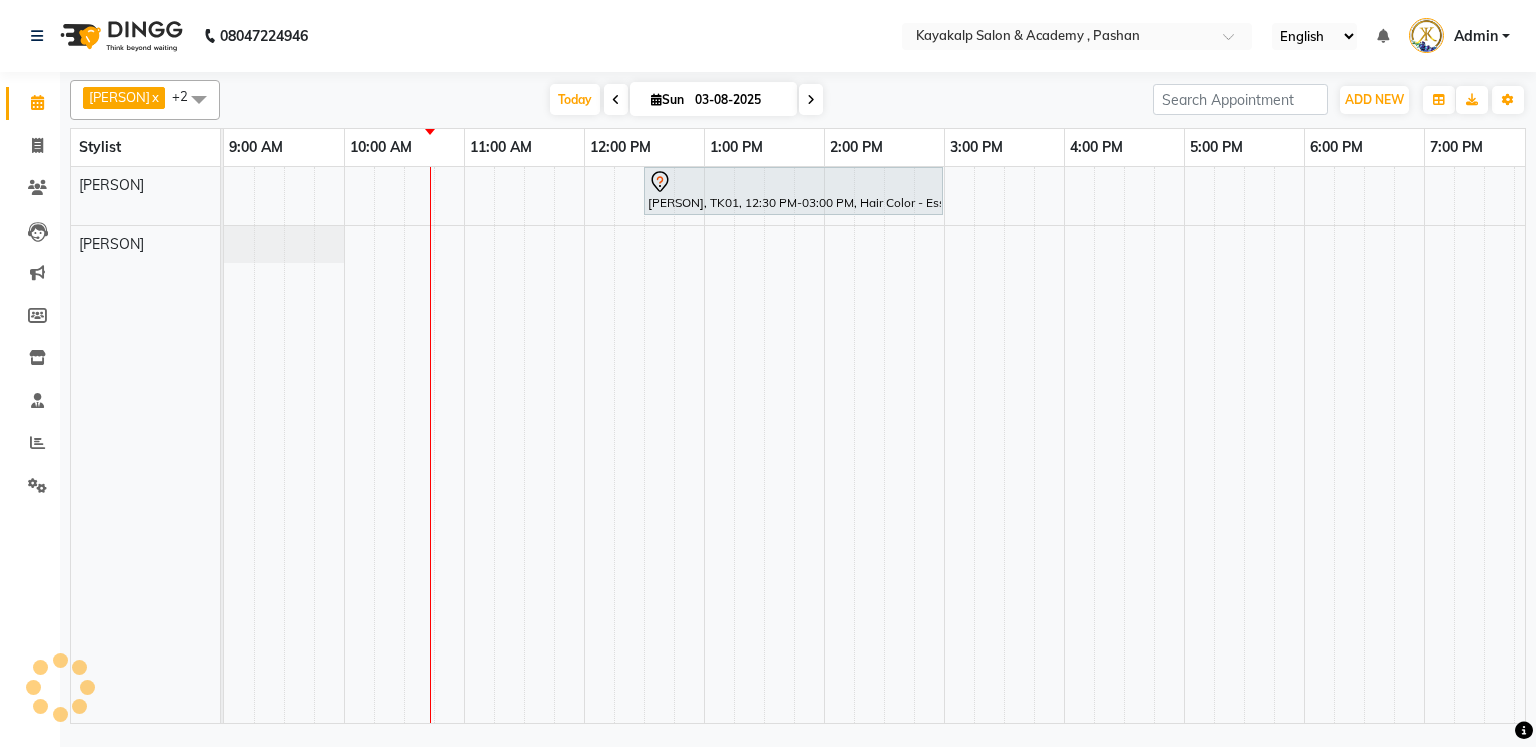 scroll, scrollTop: 0, scrollLeft: 0, axis: both 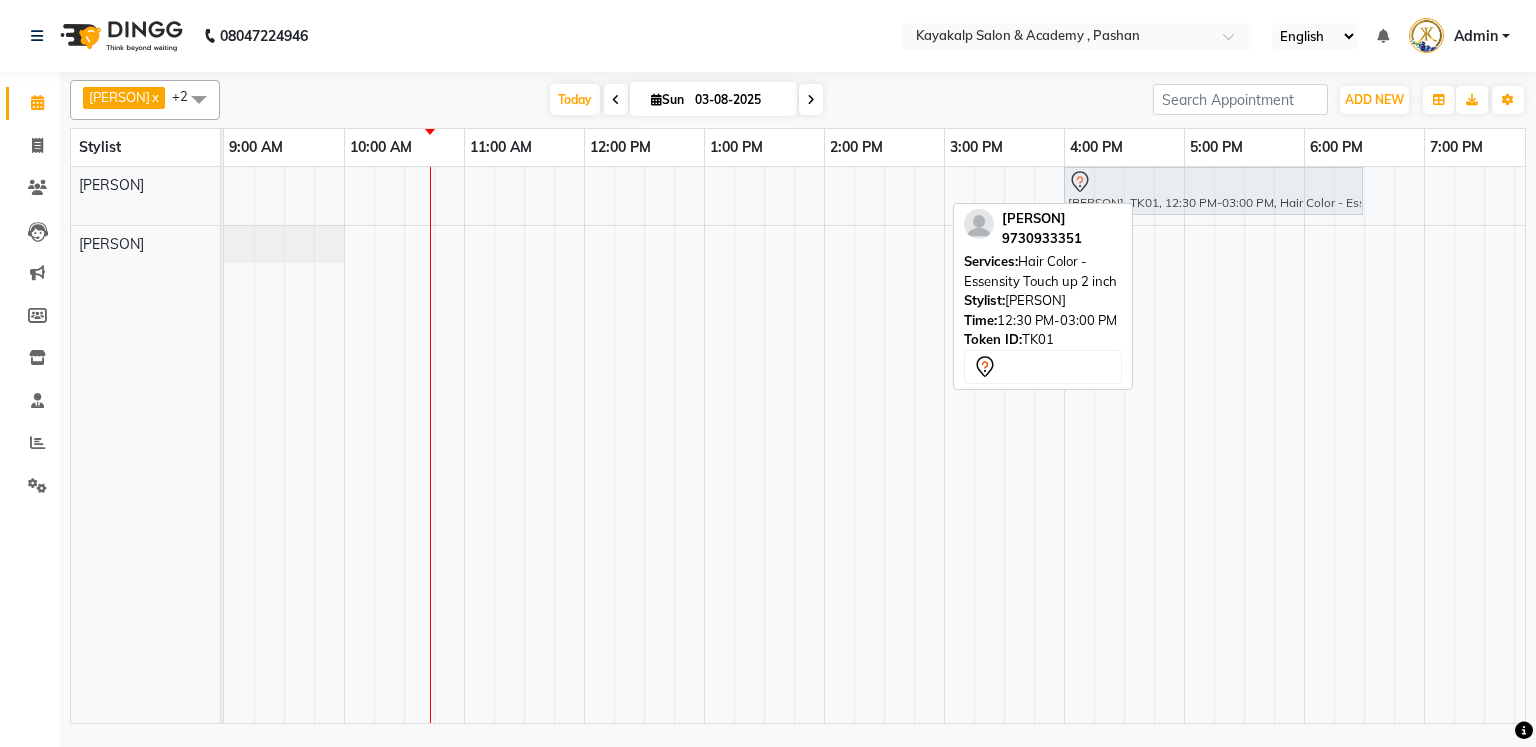 drag, startPoint x: 698, startPoint y: 194, endPoint x: 1122, endPoint y: 212, distance: 424.3819 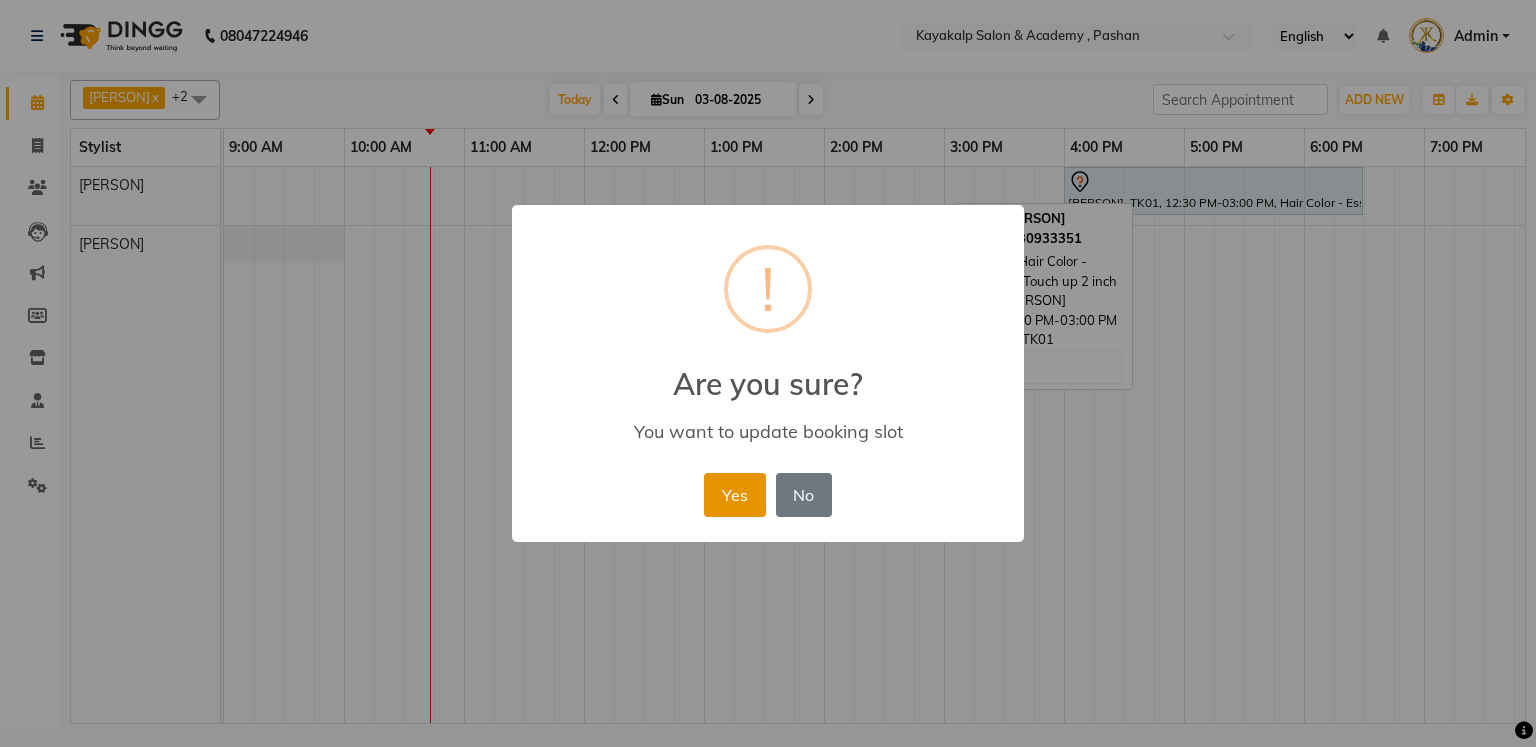 click on "Yes" at bounding box center [734, 495] 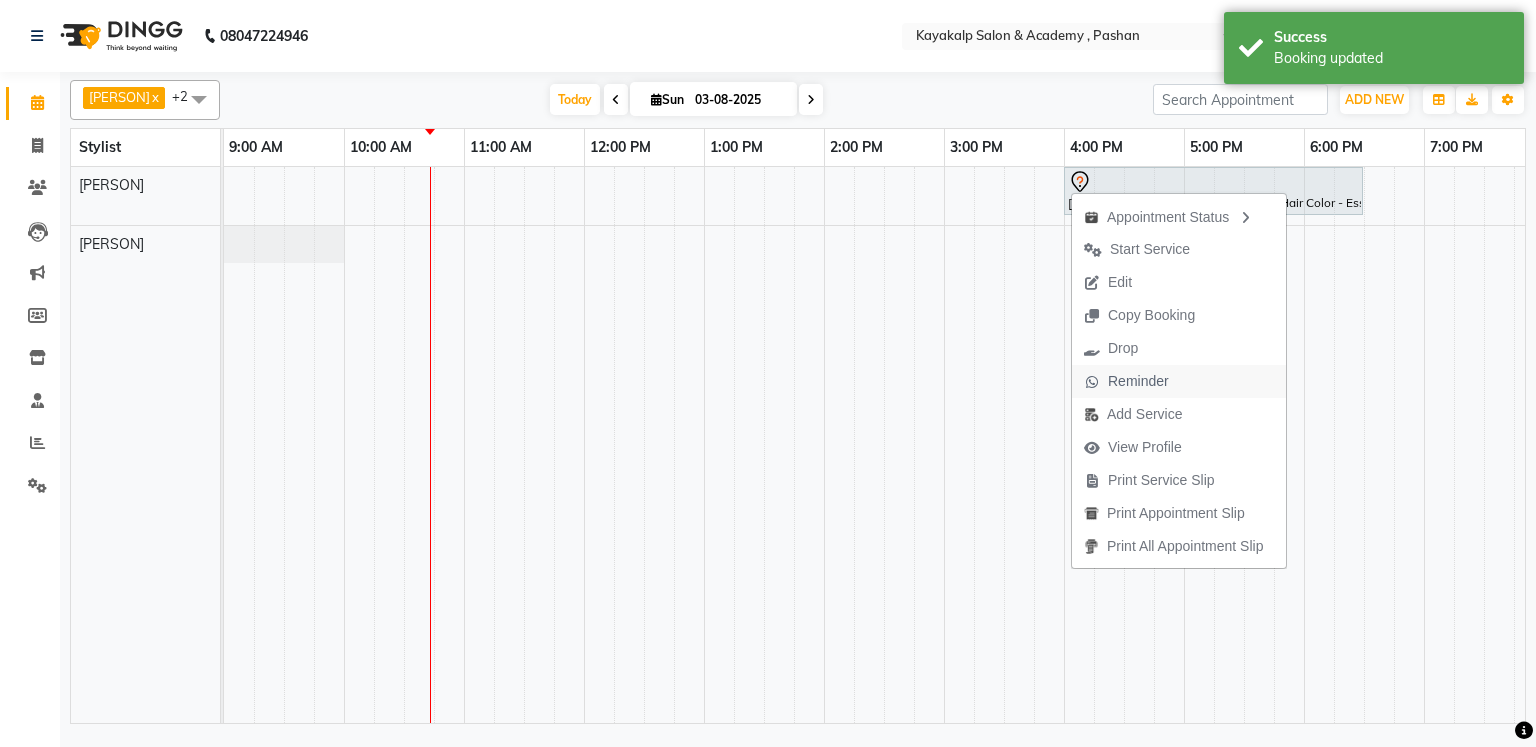 click on "Reminder" at bounding box center (1138, 381) 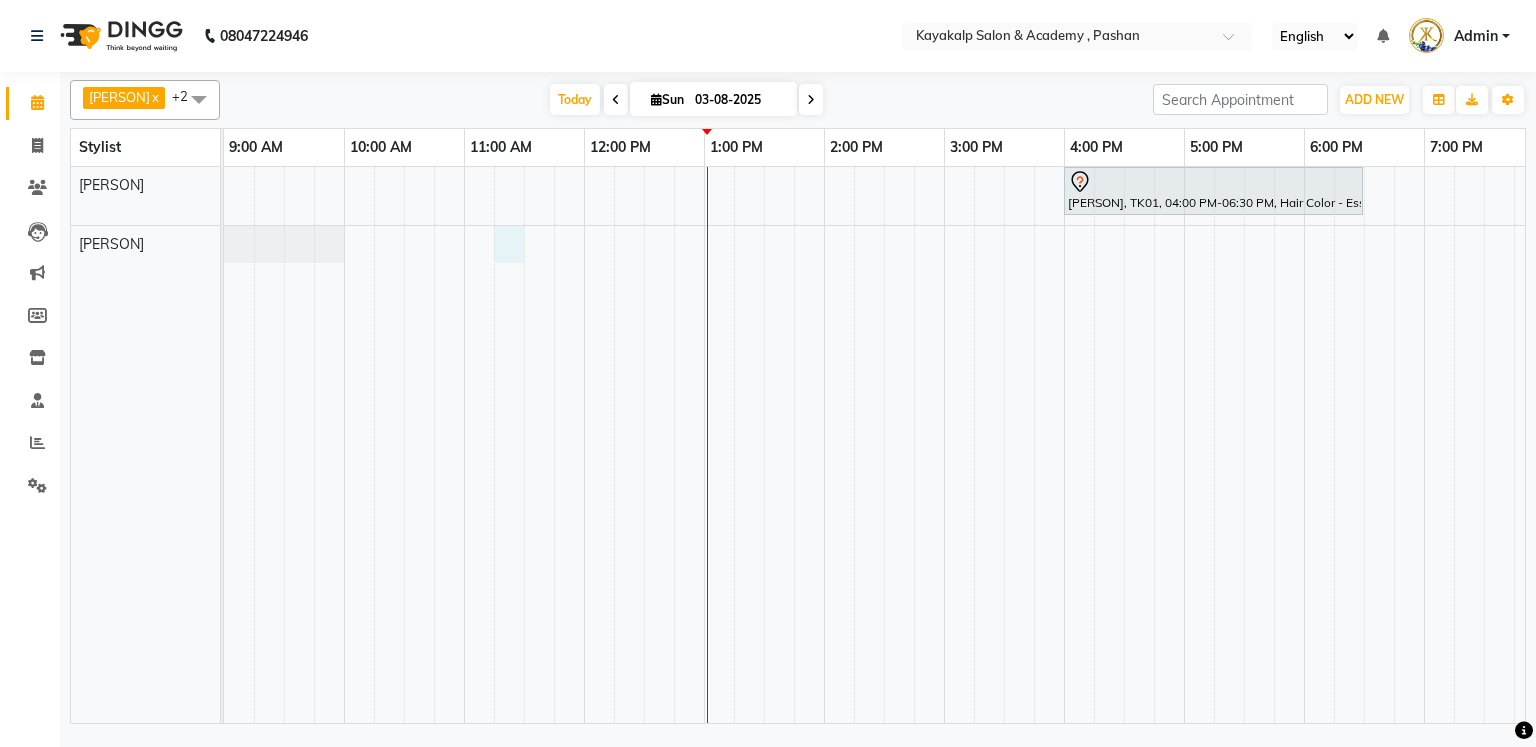 click on "[PERSON], TK01, 04:00 PM-06:30 PM, Hair Color - Essensity Touch up 2 inch" at bounding box center [944, 445] 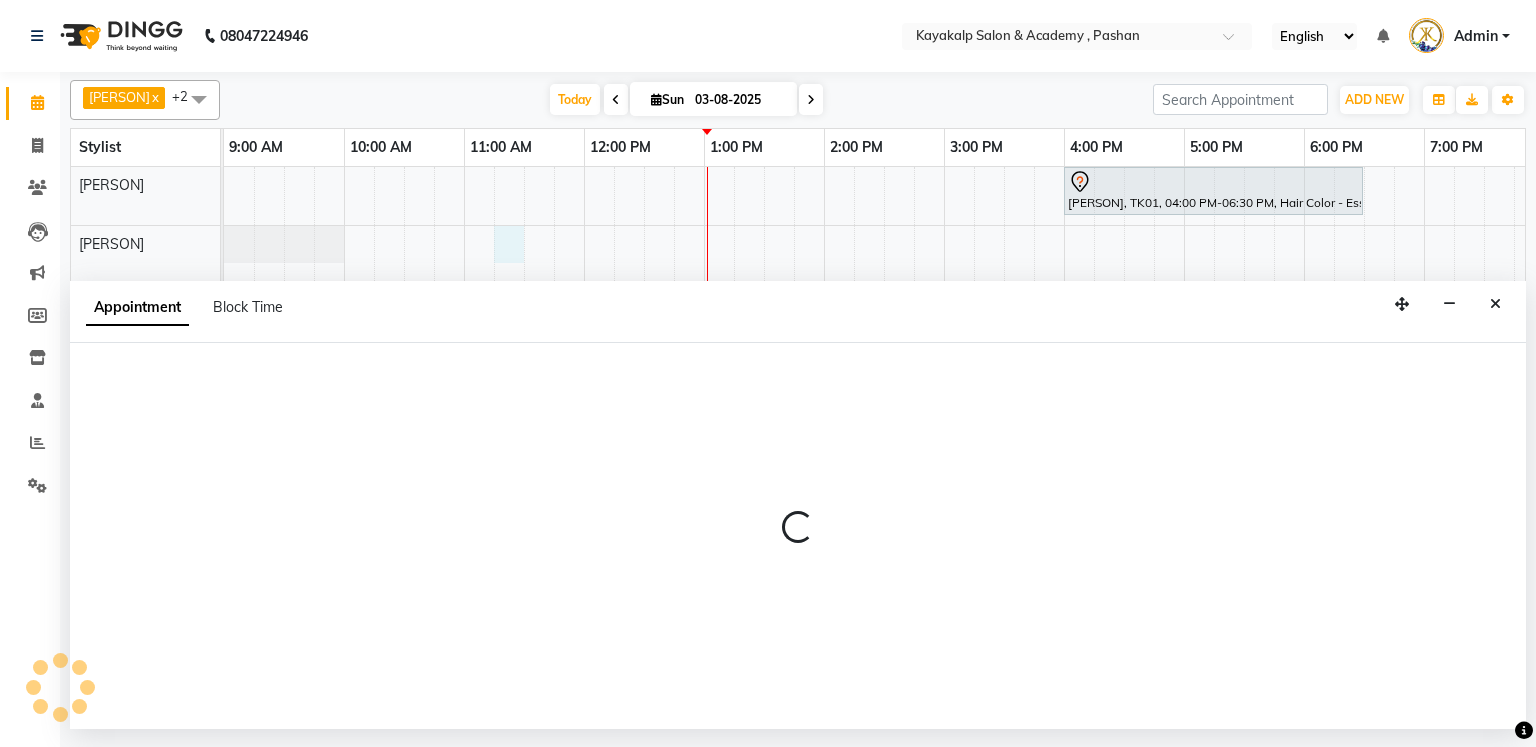 select on "85097" 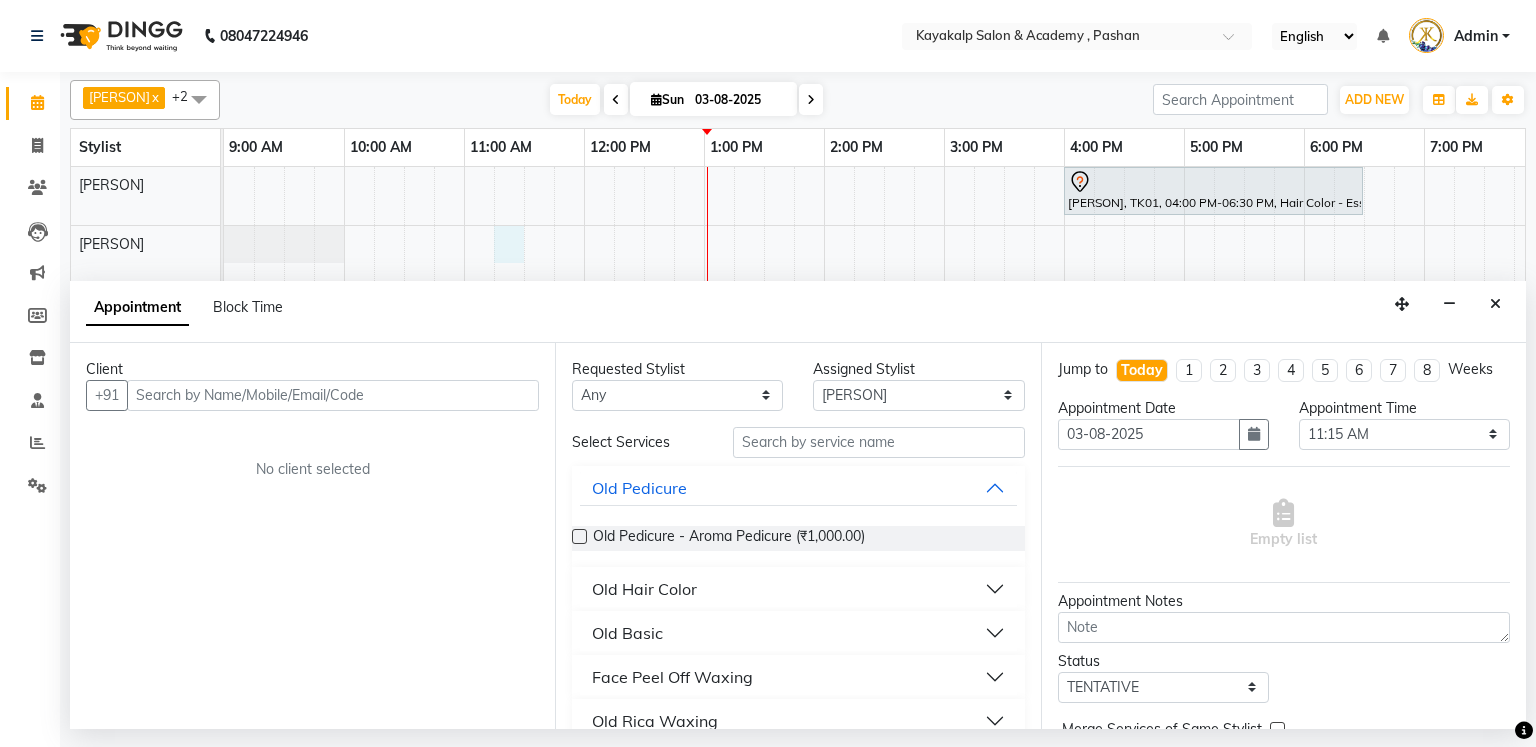 click at bounding box center [333, 395] 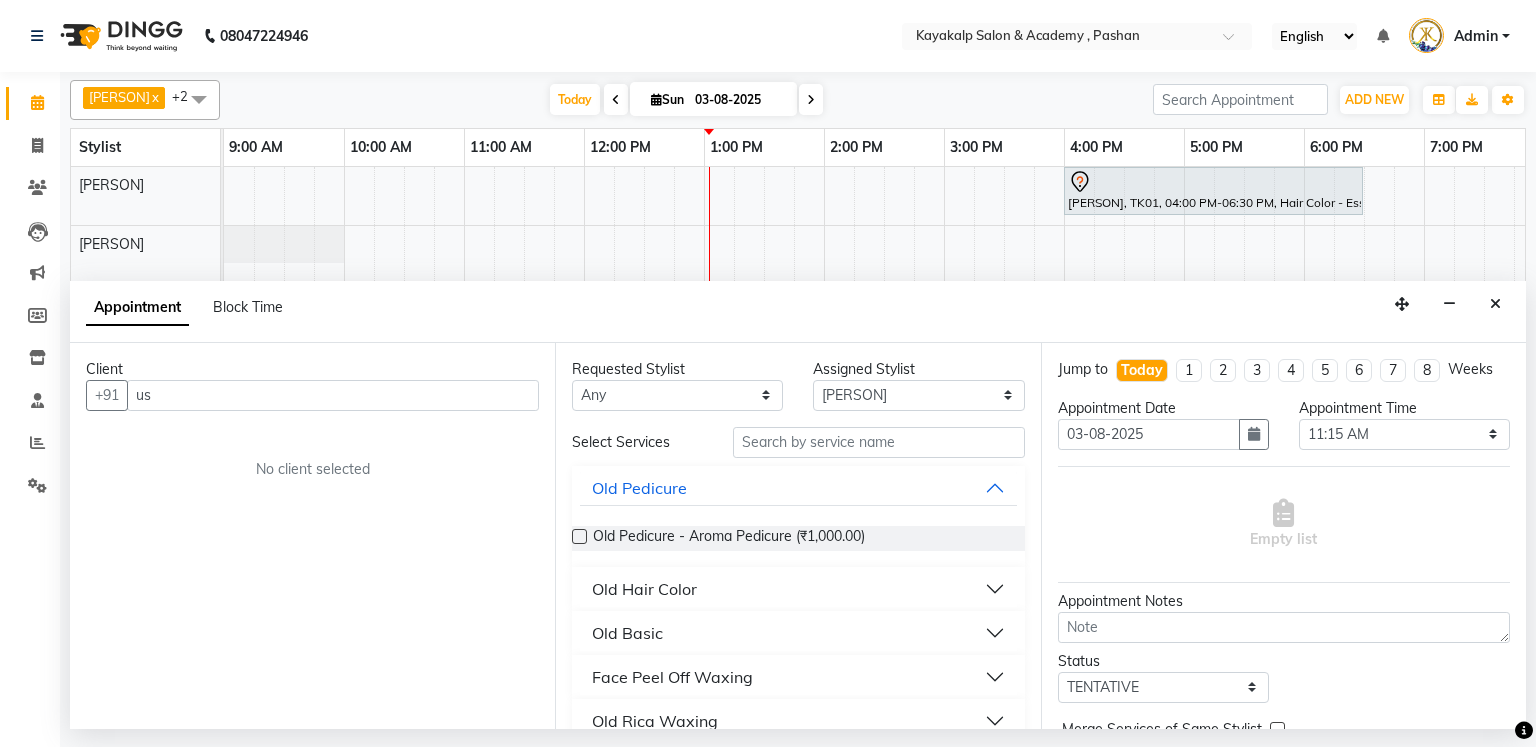 type on "u" 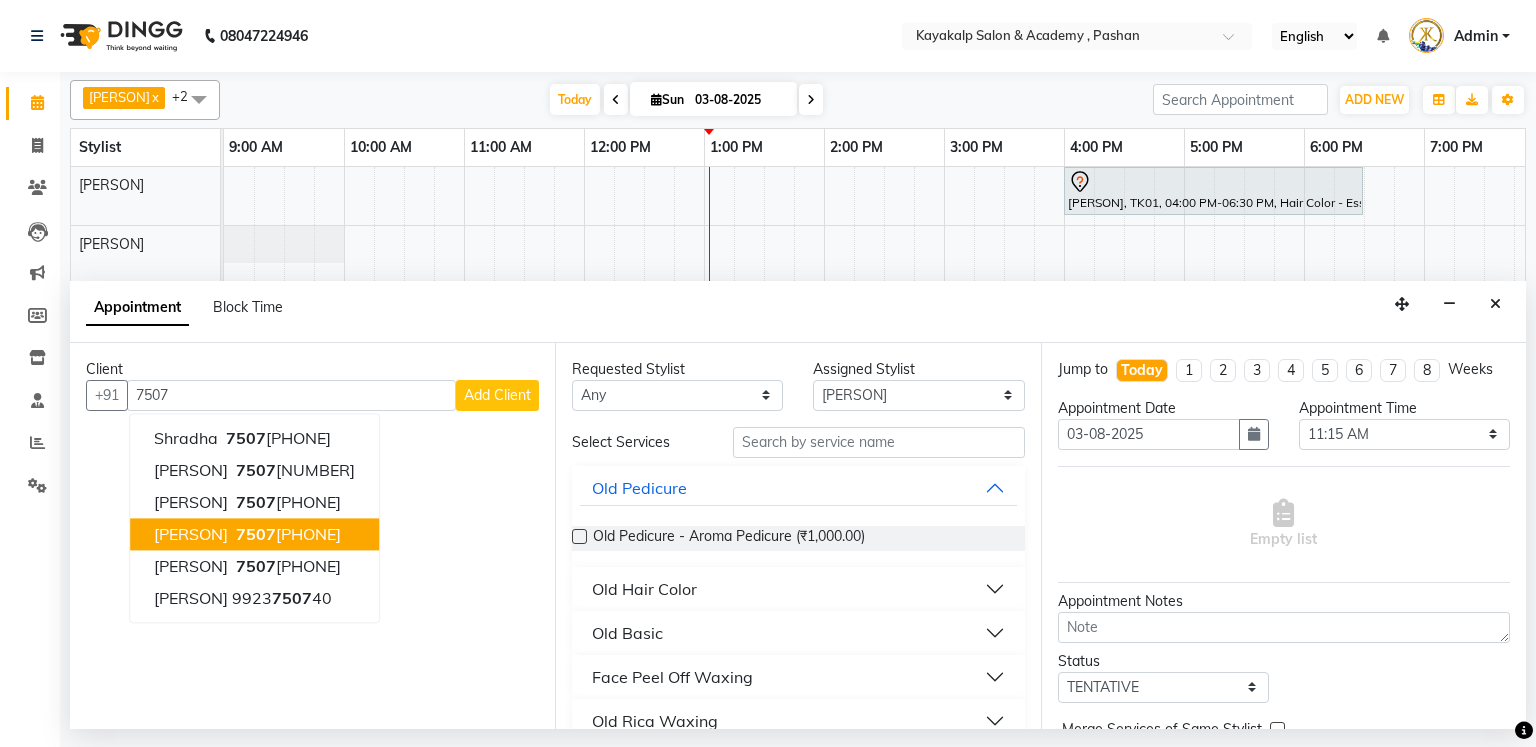 click on "[PHONE]" at bounding box center [286, 534] 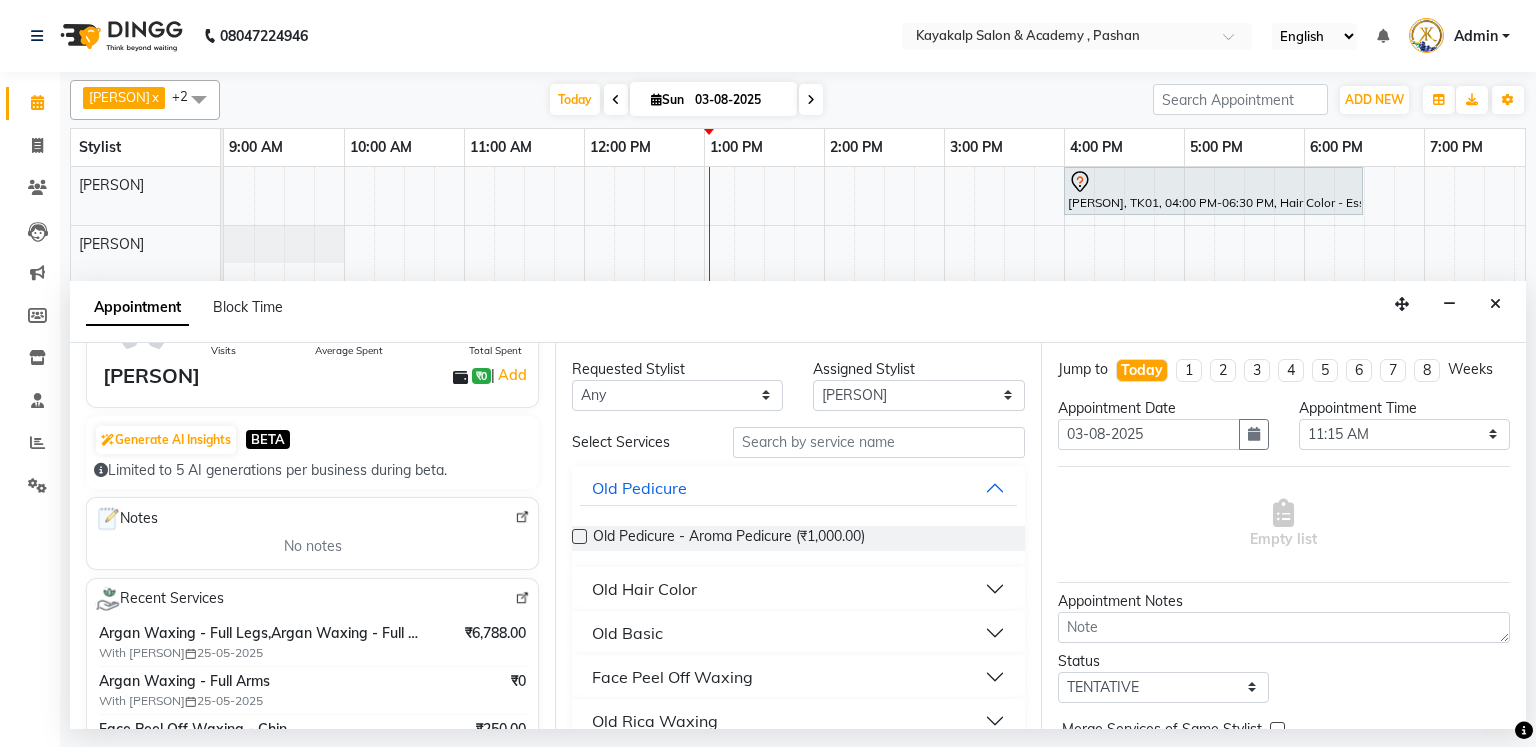 scroll, scrollTop: 160, scrollLeft: 0, axis: vertical 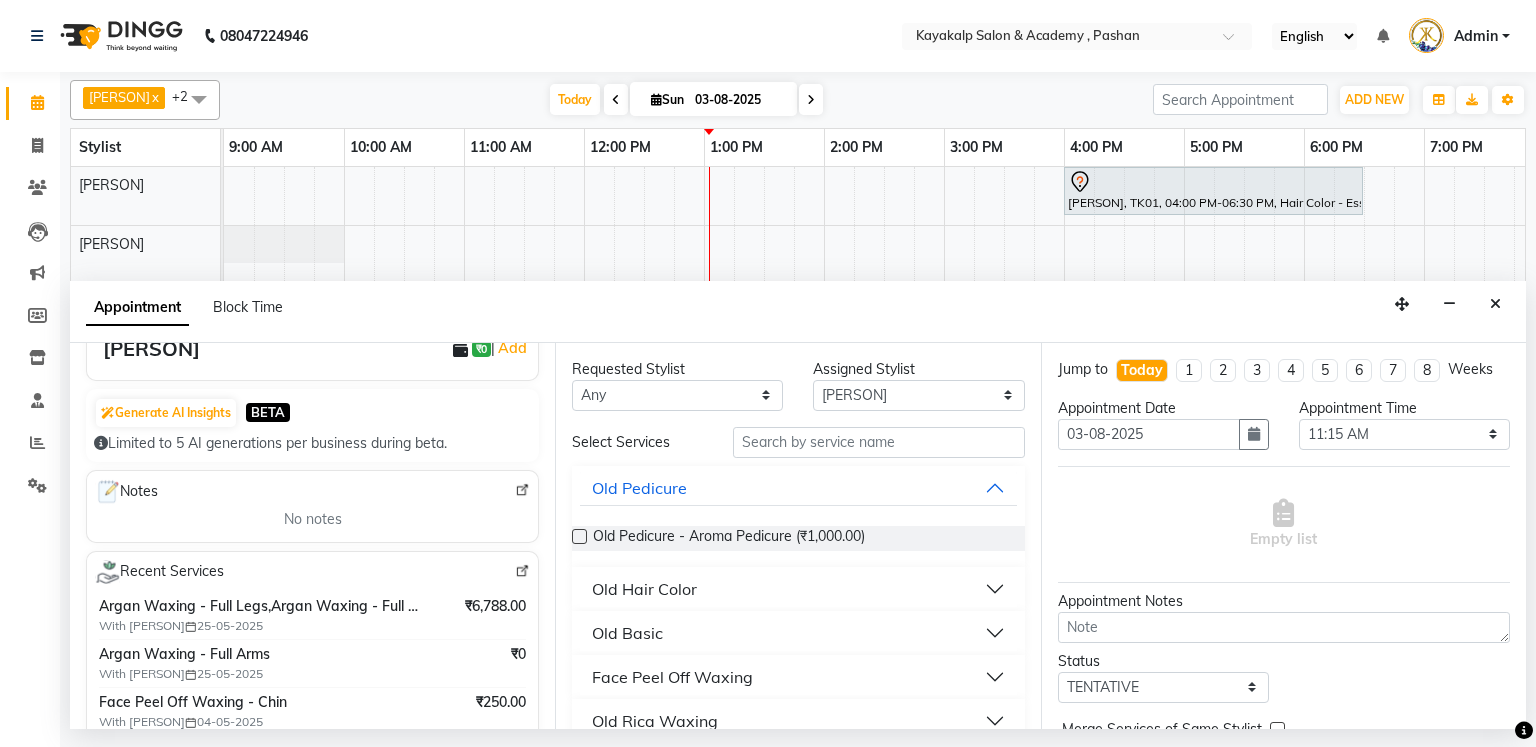 type on "[PHONE]" 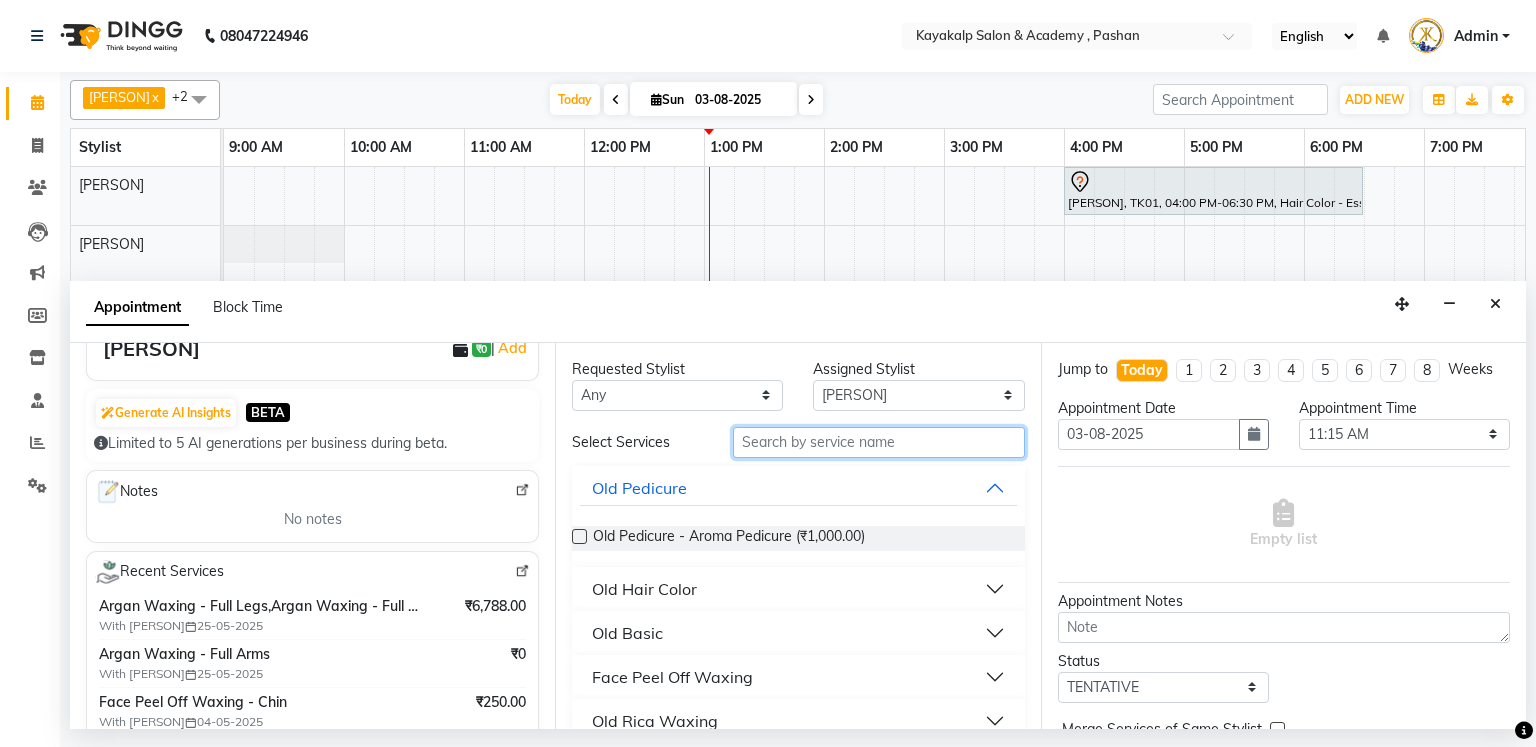 click at bounding box center (879, 442) 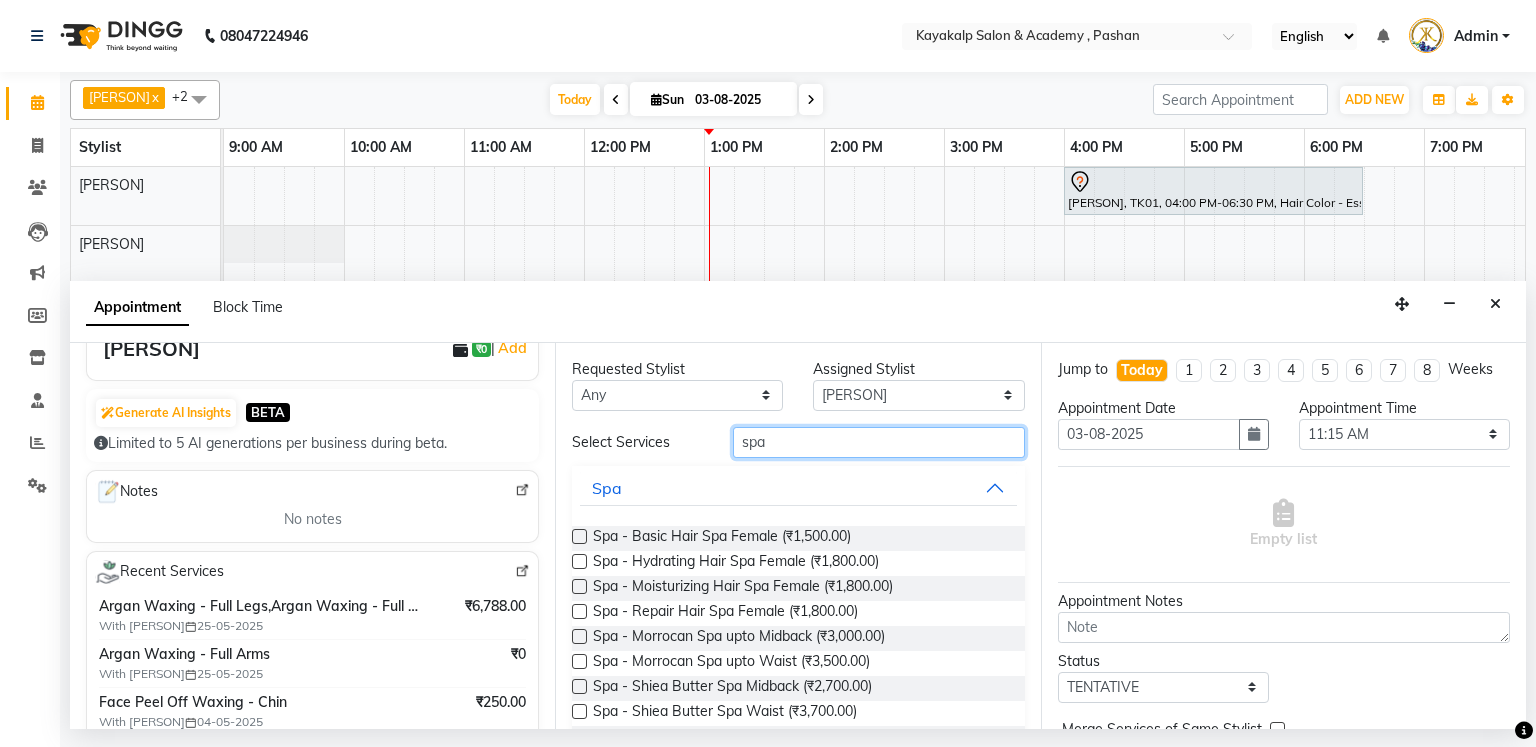scroll, scrollTop: 80, scrollLeft: 0, axis: vertical 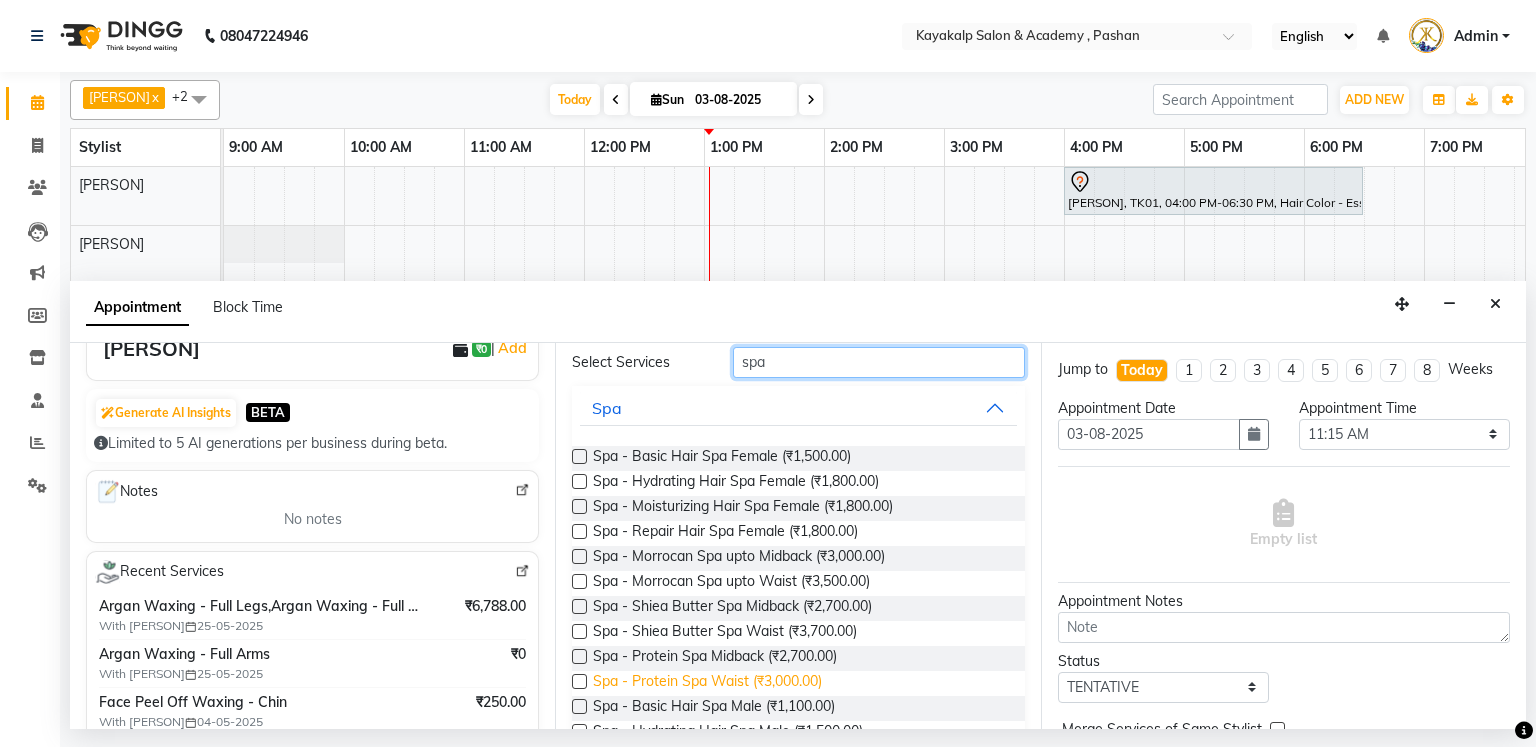 type on "spa" 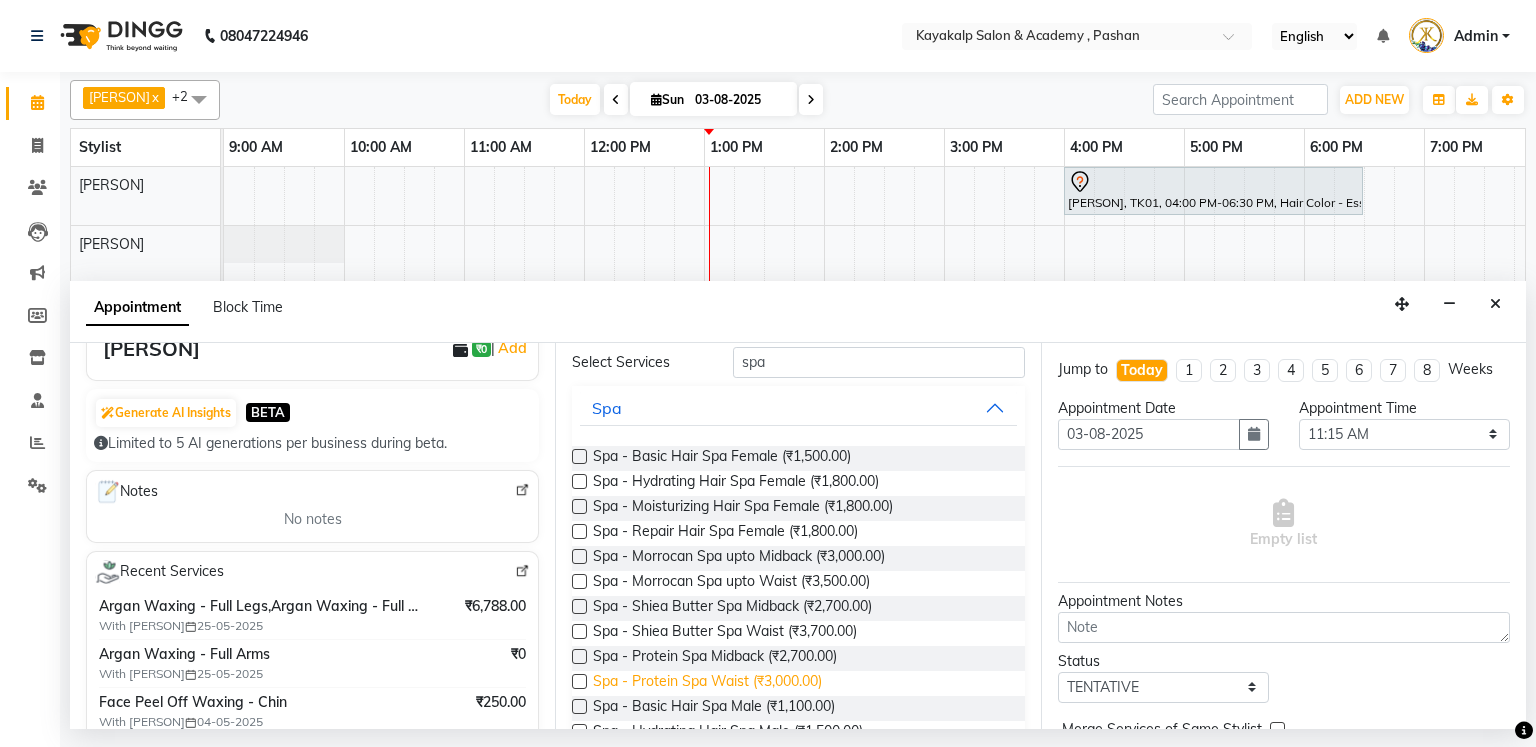 click on "Spa - Protein Spa Waist (₹3,000.00)" at bounding box center (707, 683) 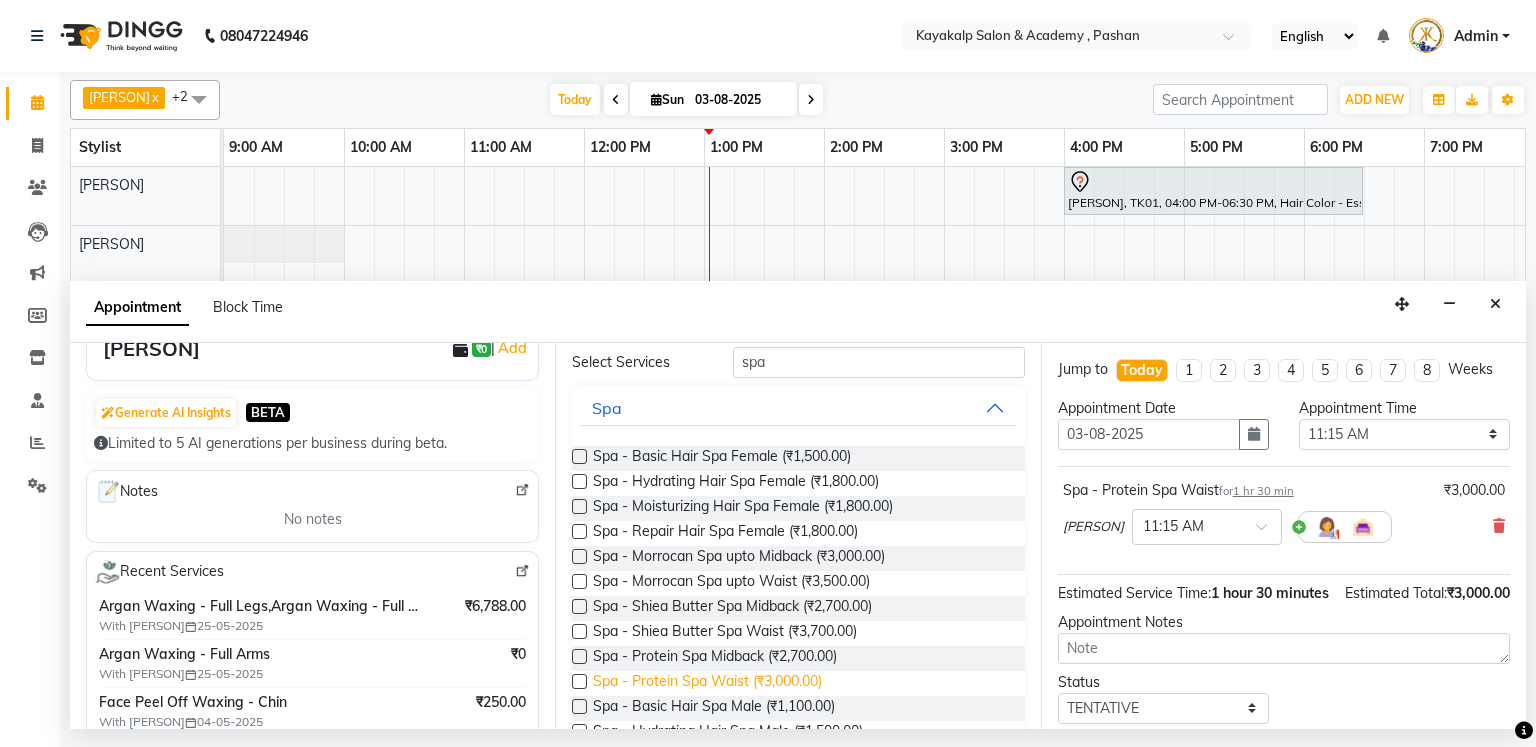 click on "Spa - Protein Spa Waist (₹3,000.00)" at bounding box center [707, 683] 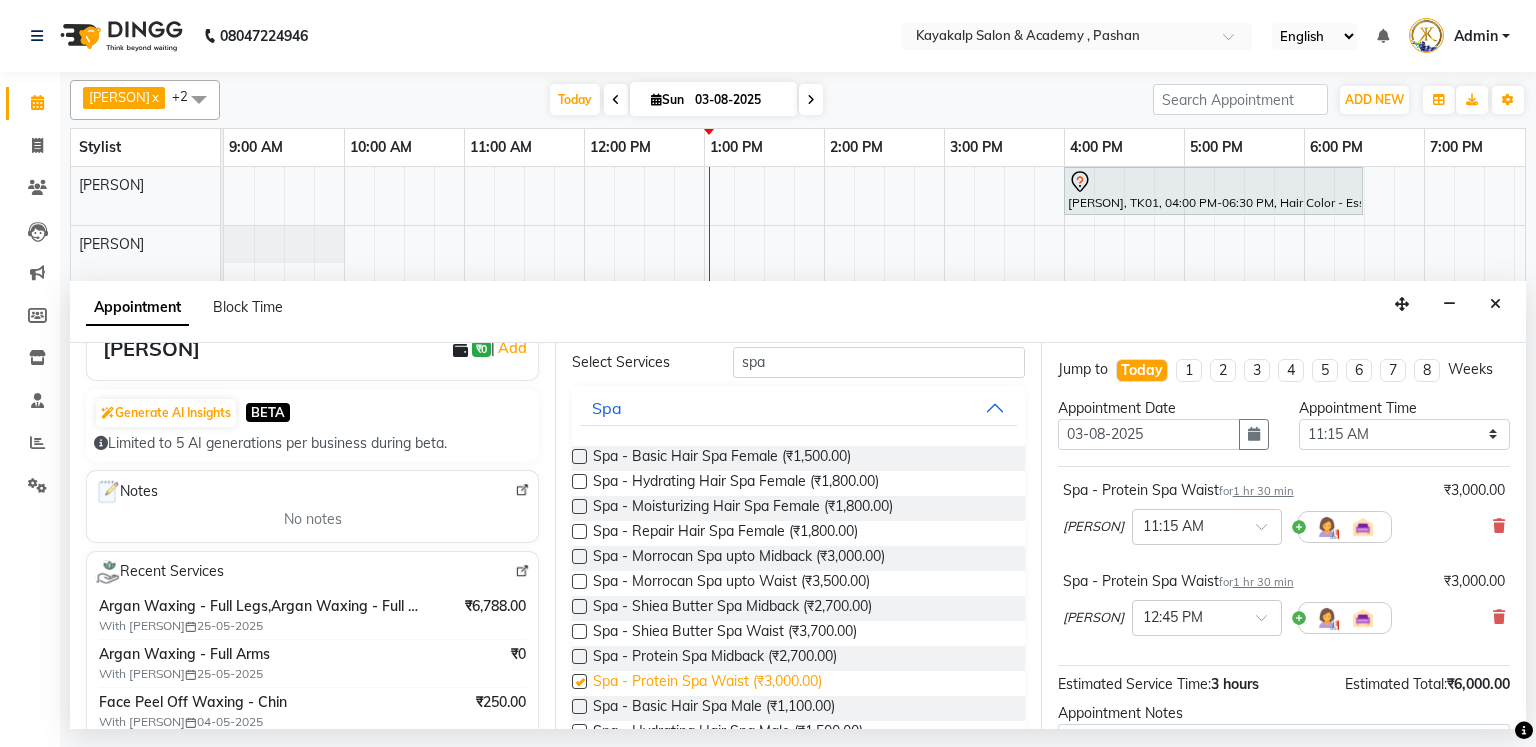 checkbox on "false" 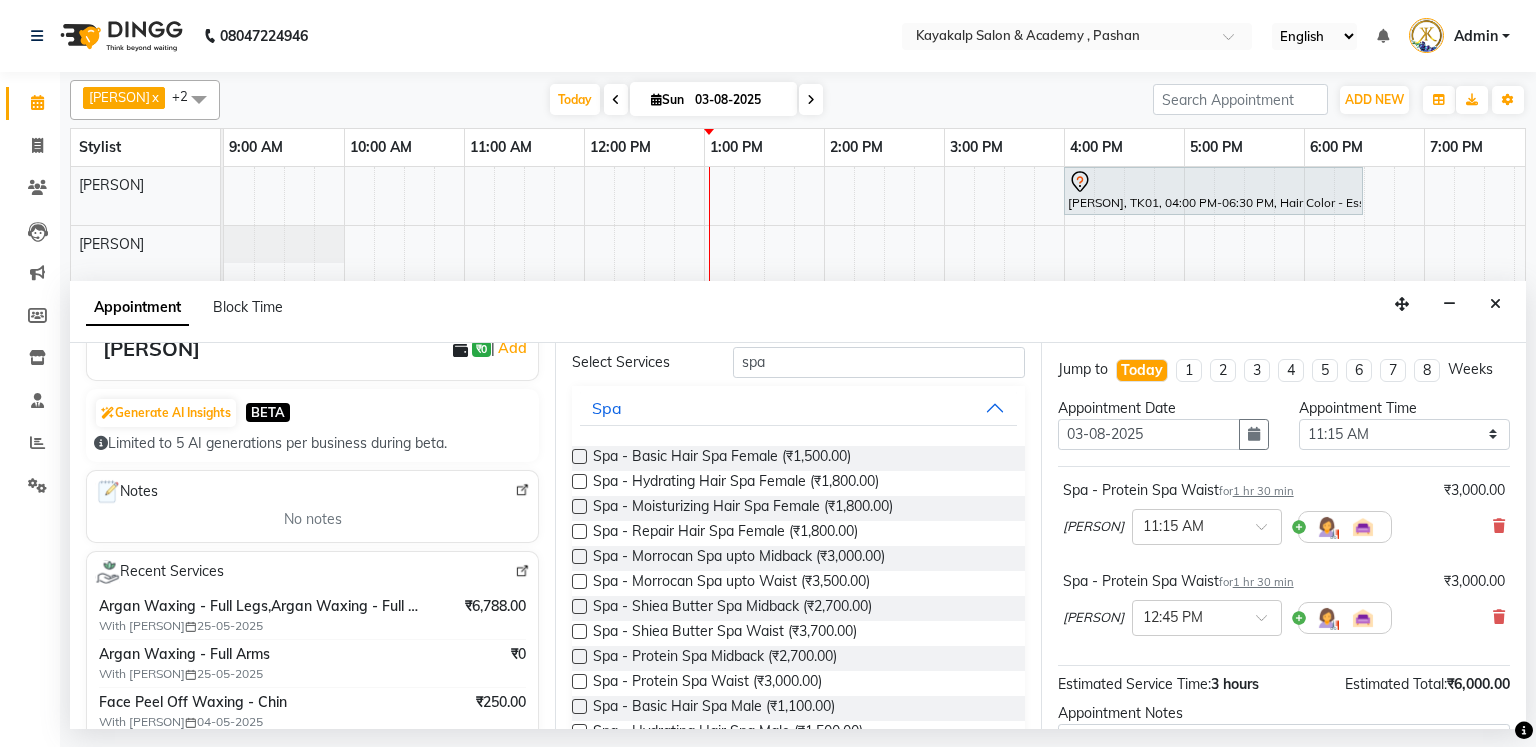 click on "[PERSON]" at bounding box center [1093, 618] 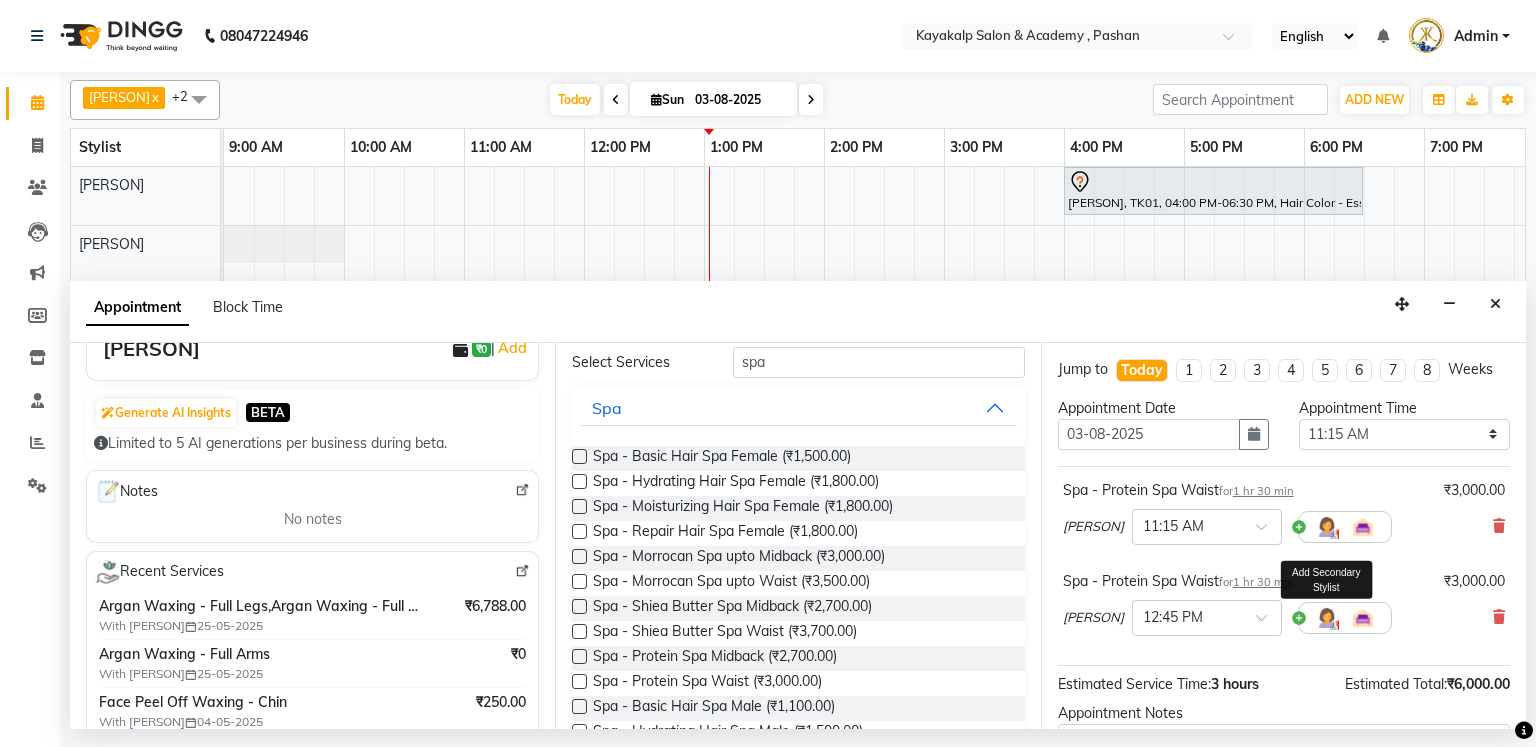 click at bounding box center (1327, 618) 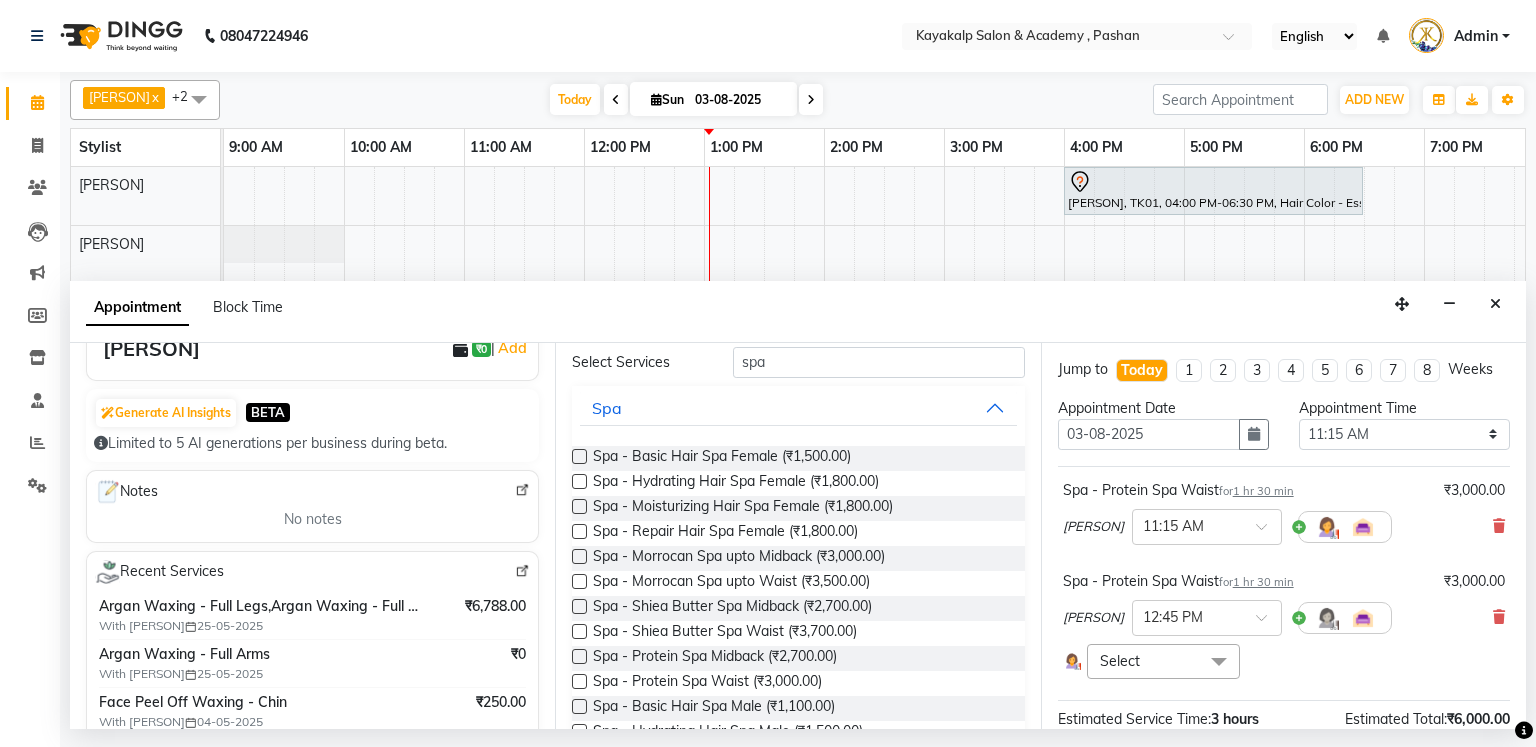 click on "Select" at bounding box center [1163, 661] 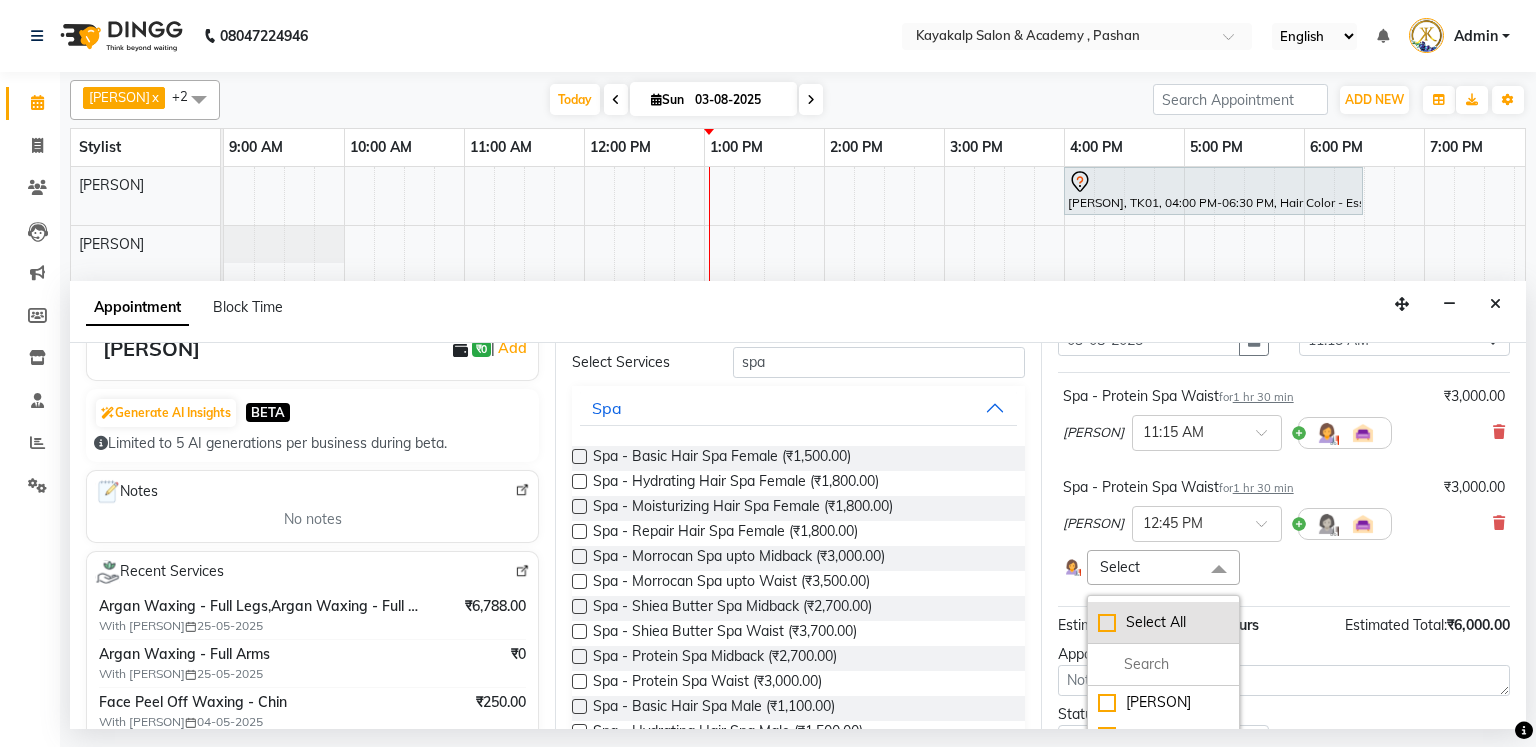 scroll, scrollTop: 160, scrollLeft: 0, axis: vertical 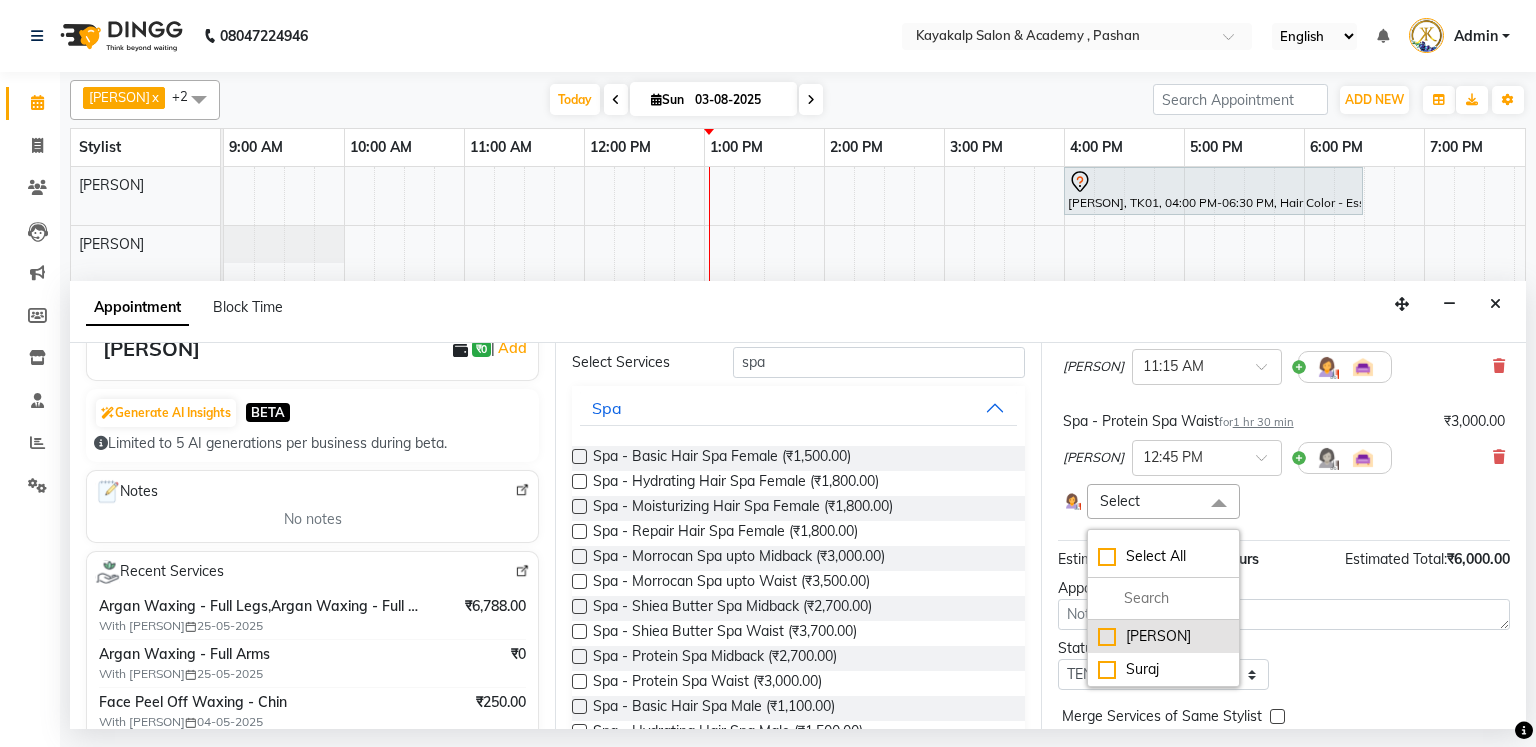 click on "[PERSON]" at bounding box center (1163, 636) 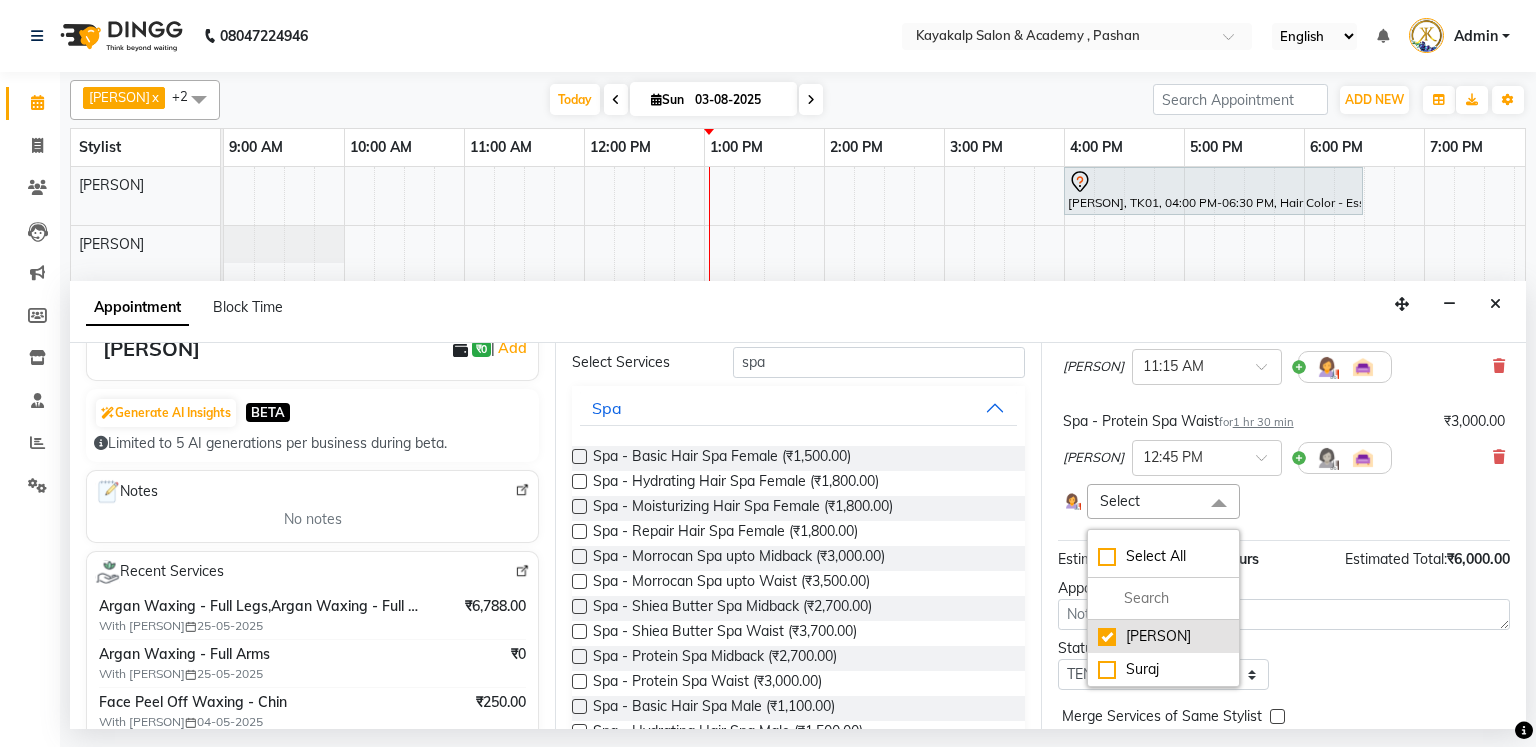 checkbox on "true" 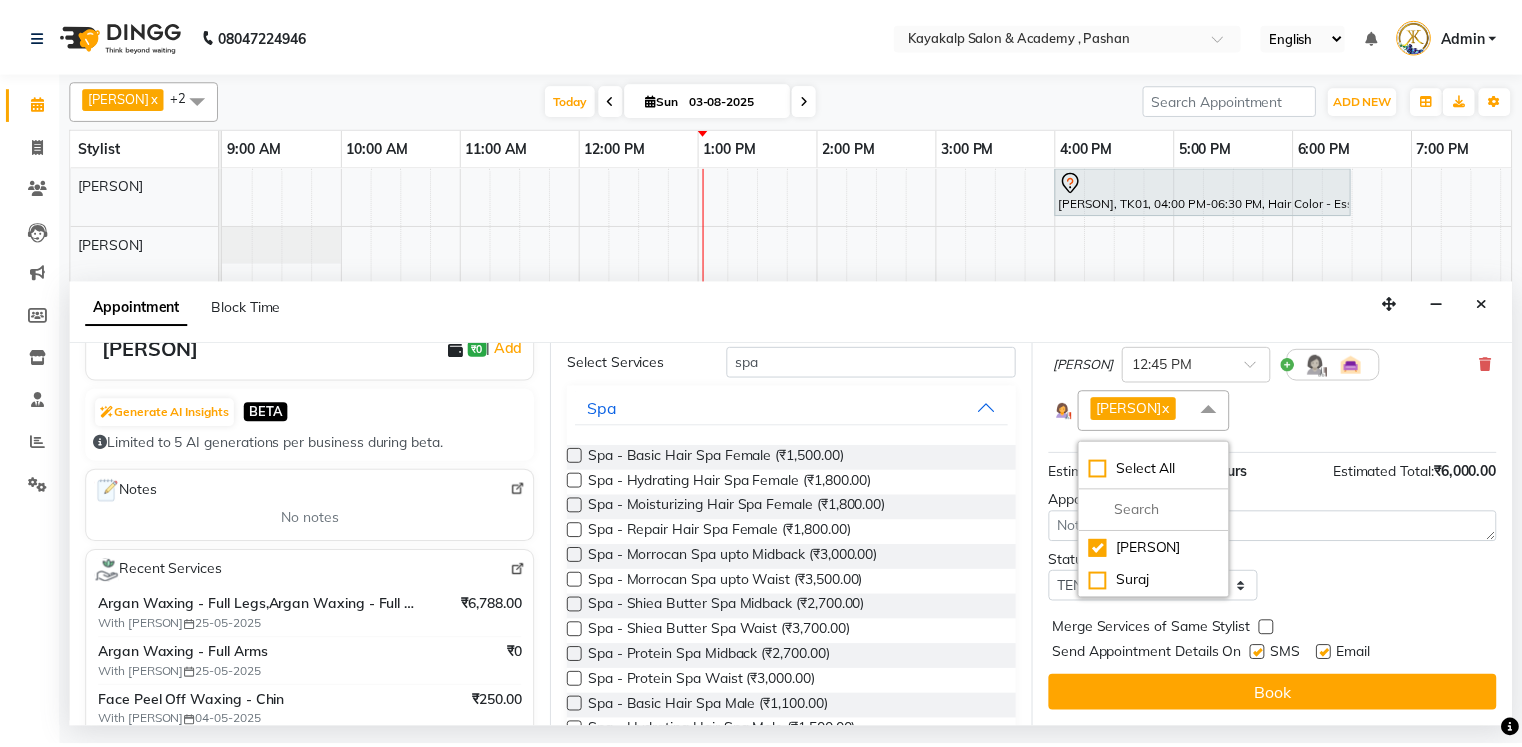 scroll, scrollTop: 272, scrollLeft: 0, axis: vertical 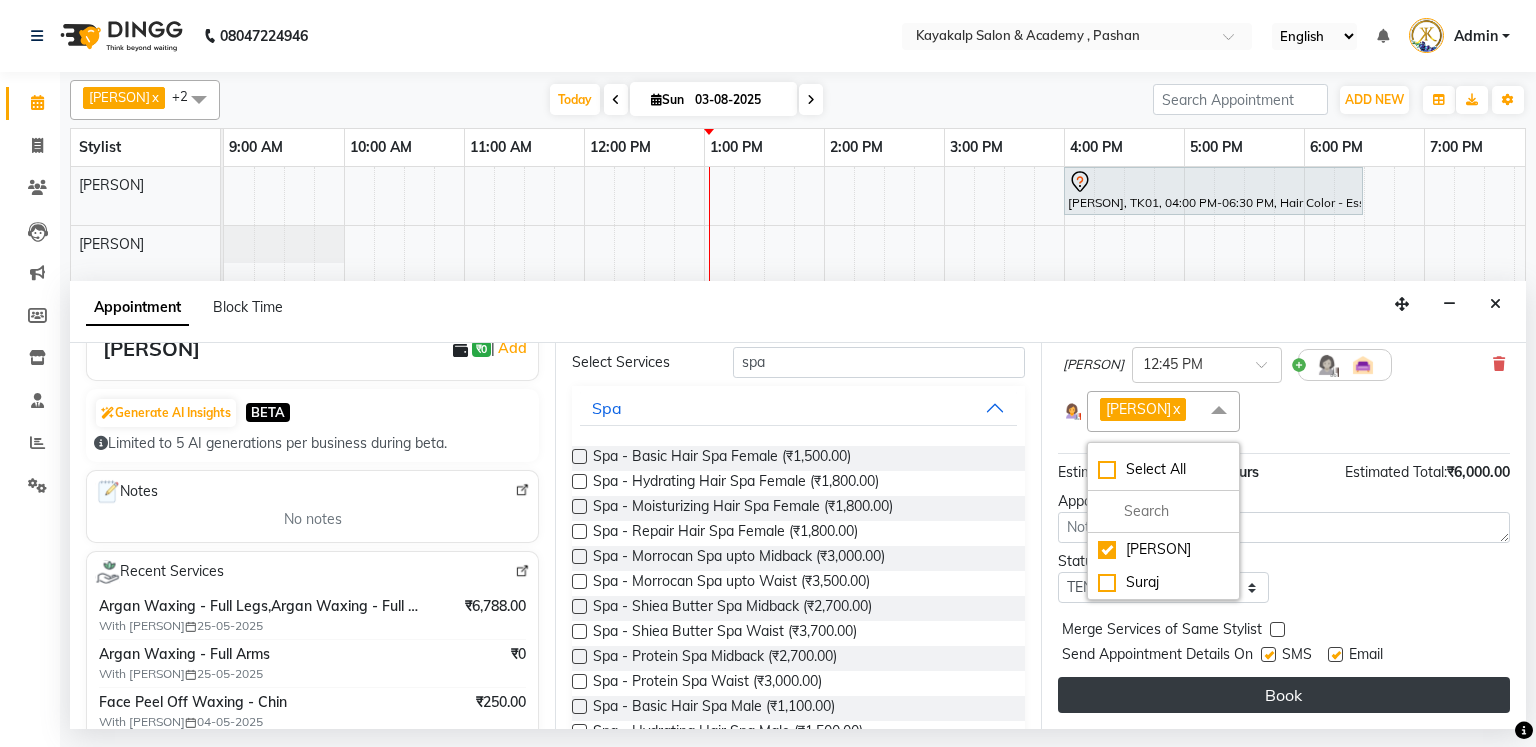 click on "Book" at bounding box center [1284, 695] 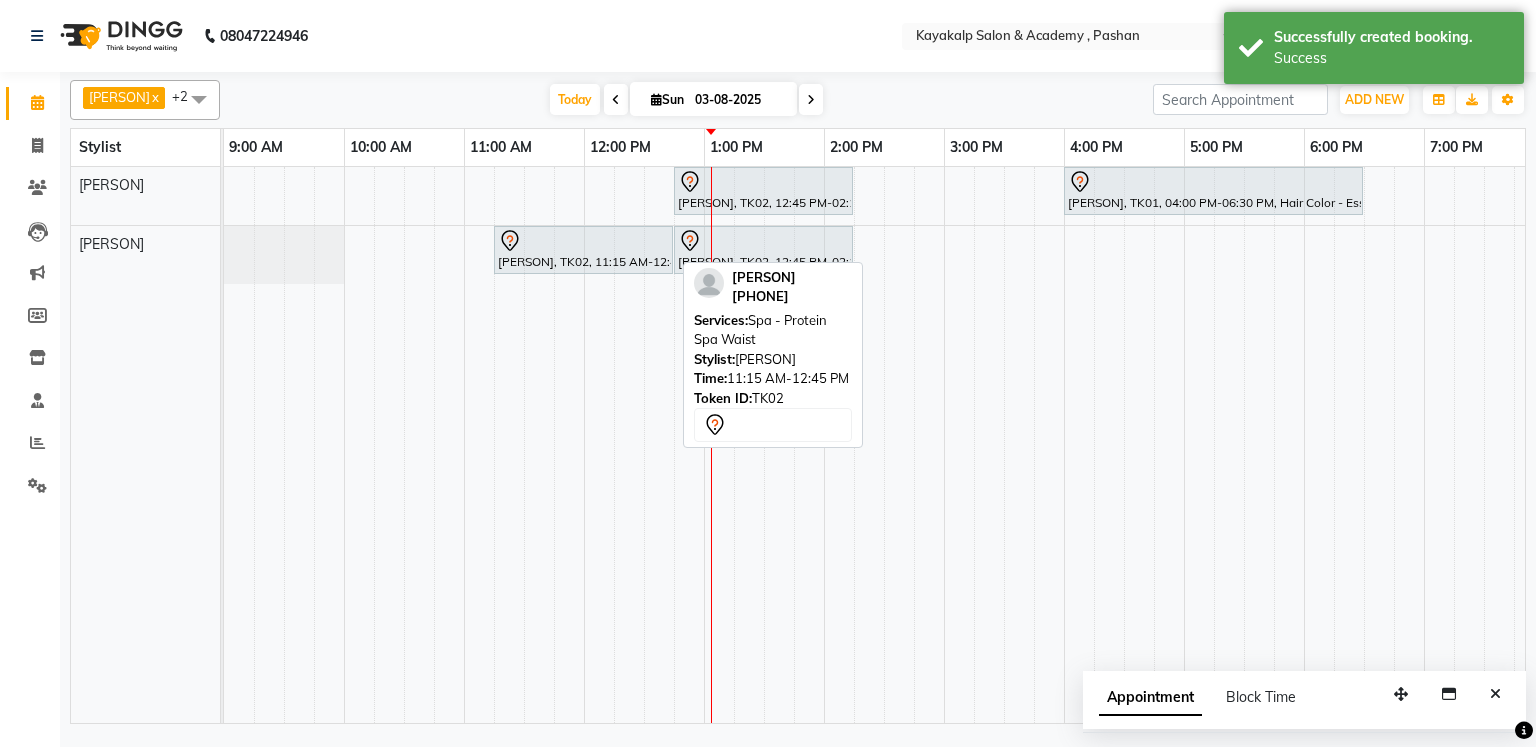 click at bounding box center (583, 241) 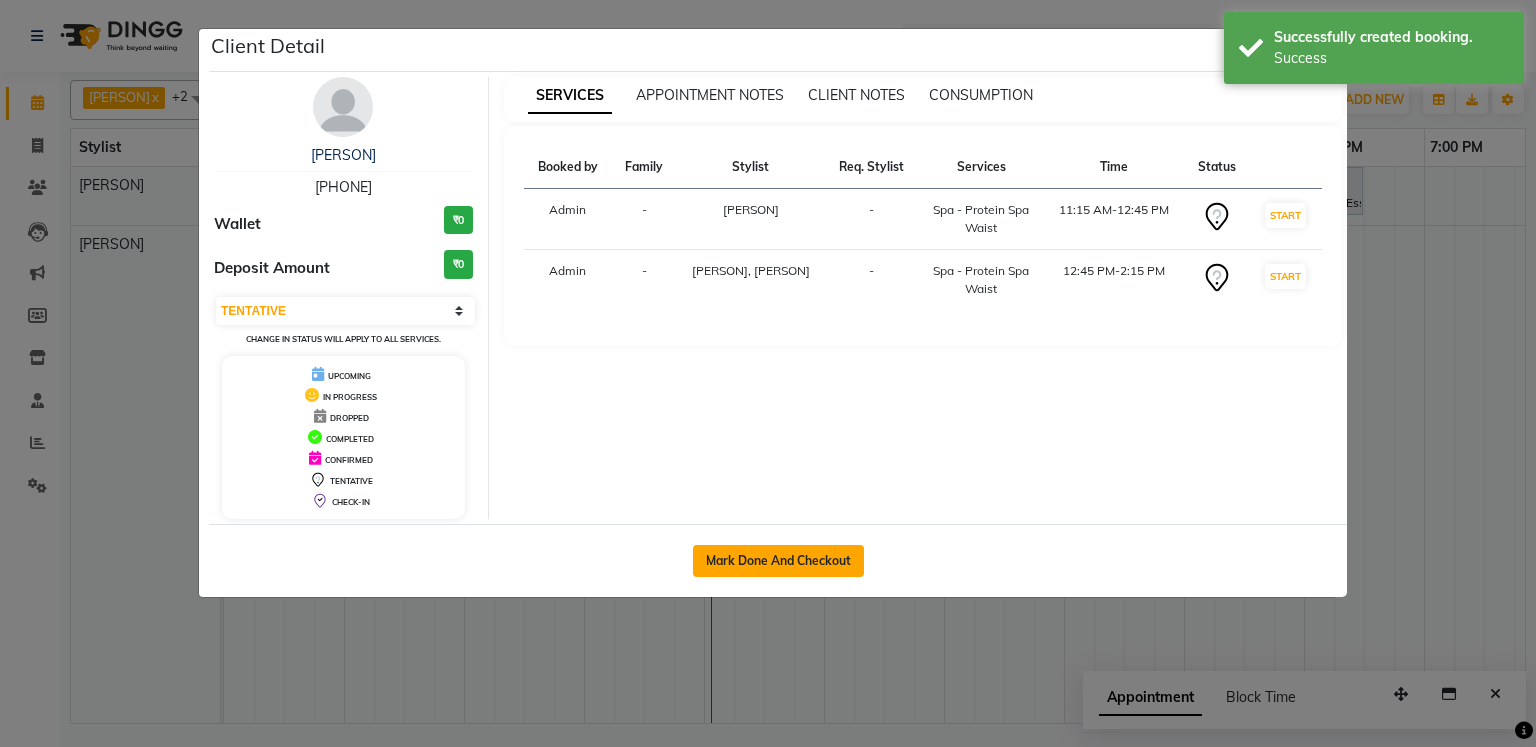 click on "Mark Done And Checkout" 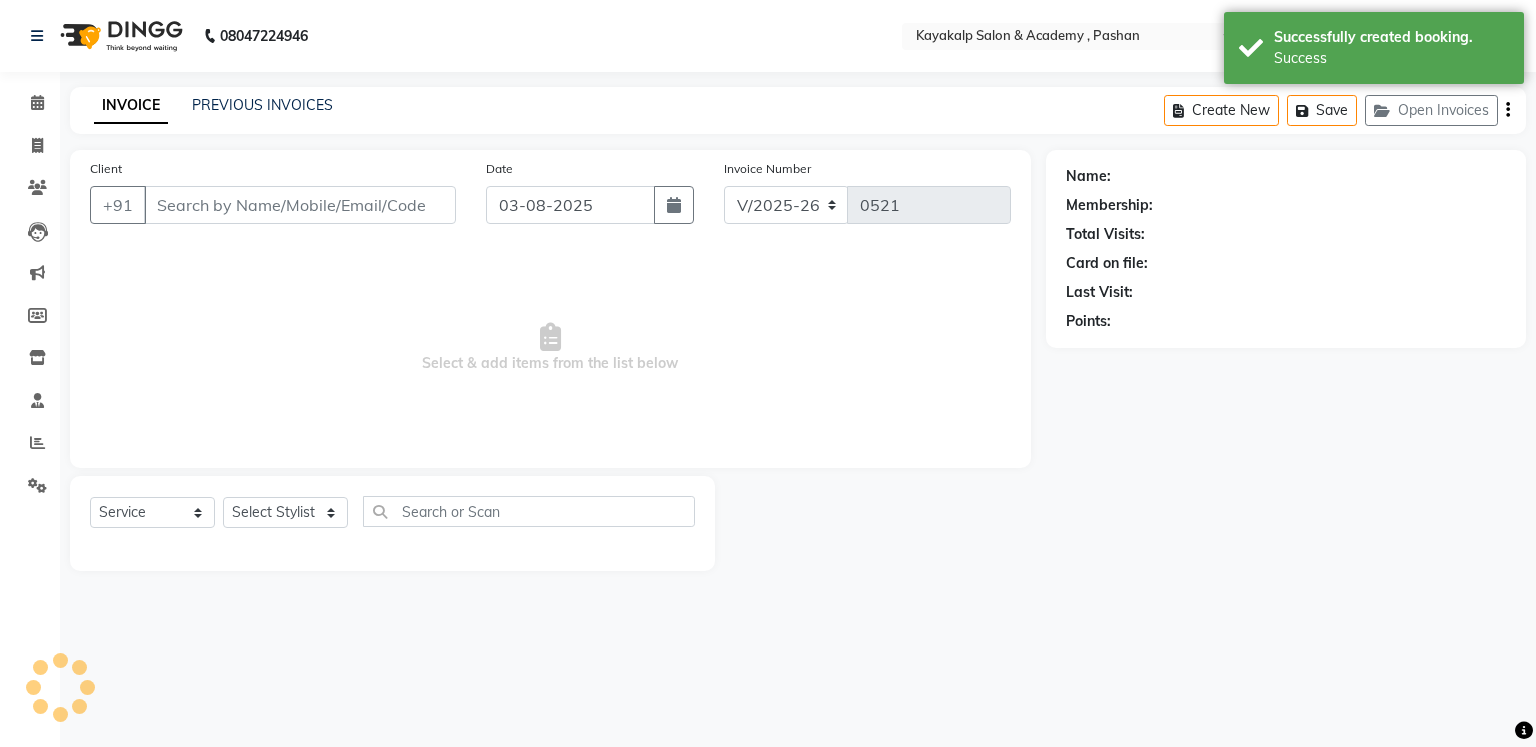 type on "[PHONE]" 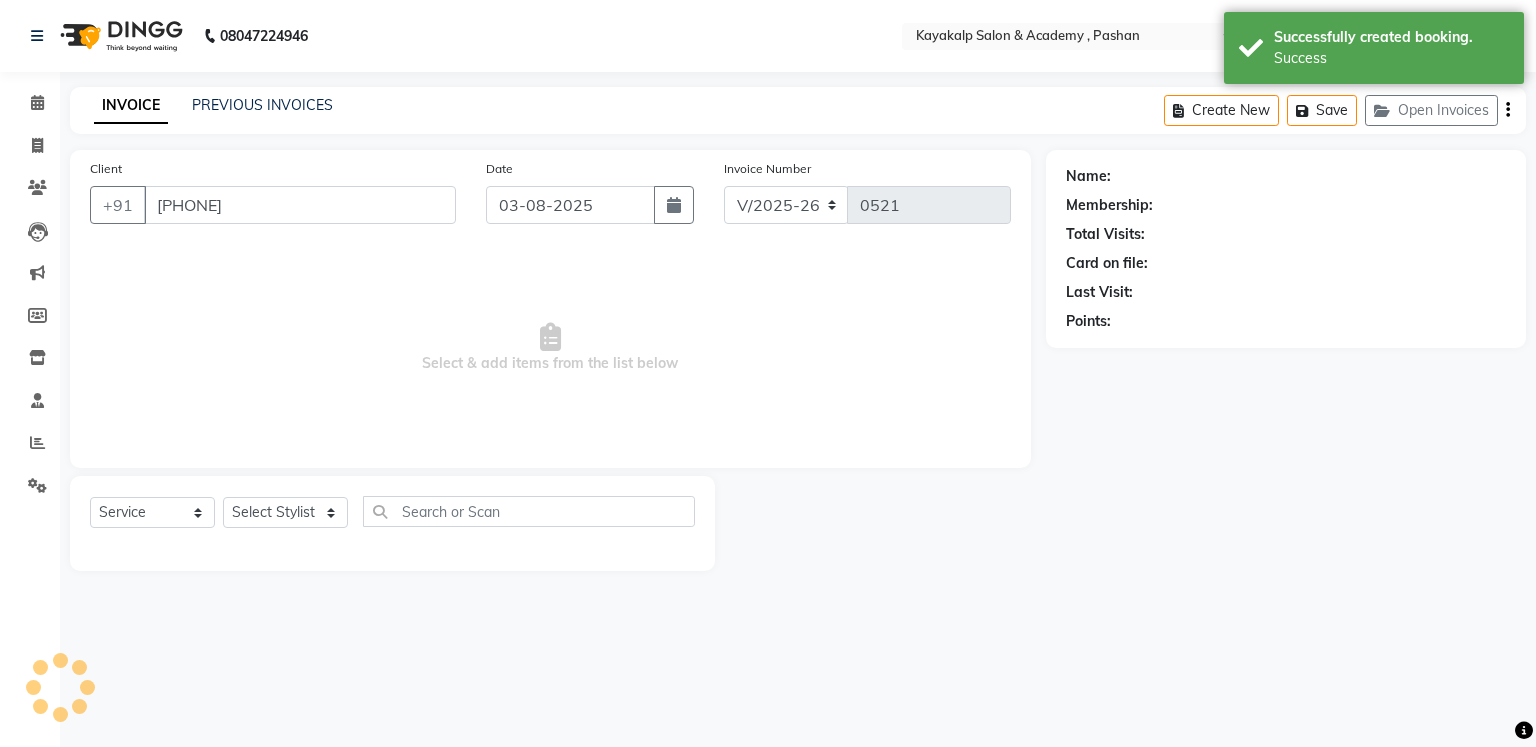 select on "85097" 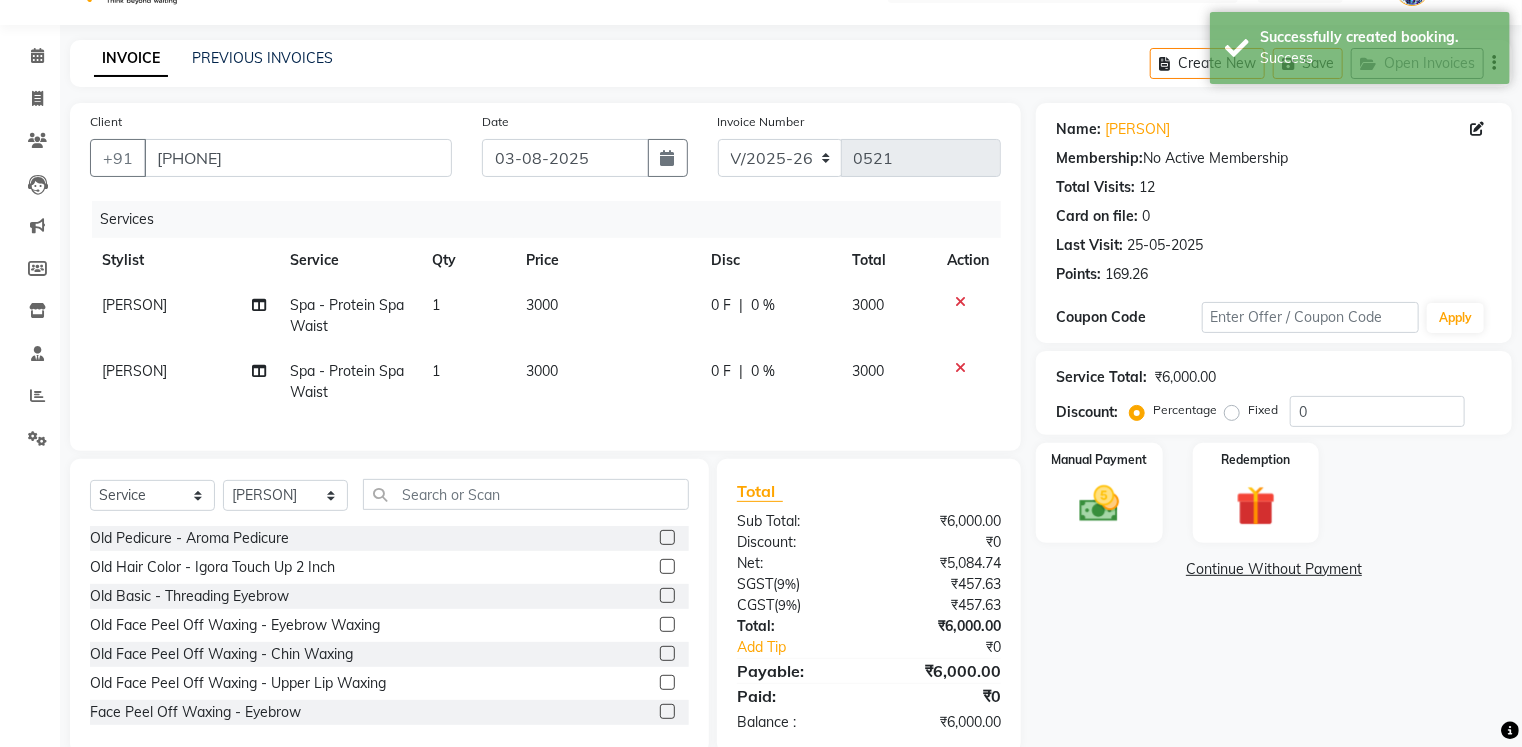 scroll, scrollTop: 98, scrollLeft: 0, axis: vertical 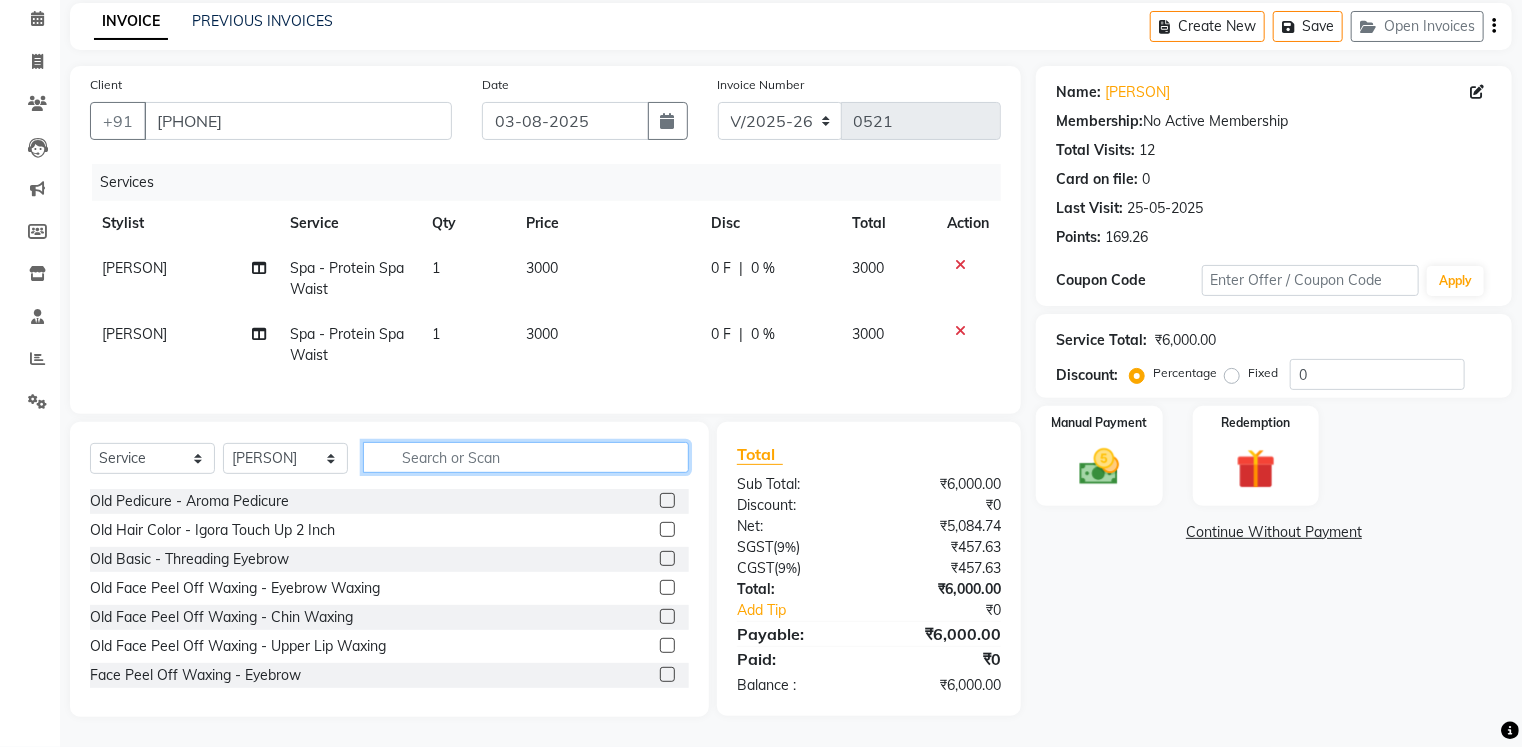 click 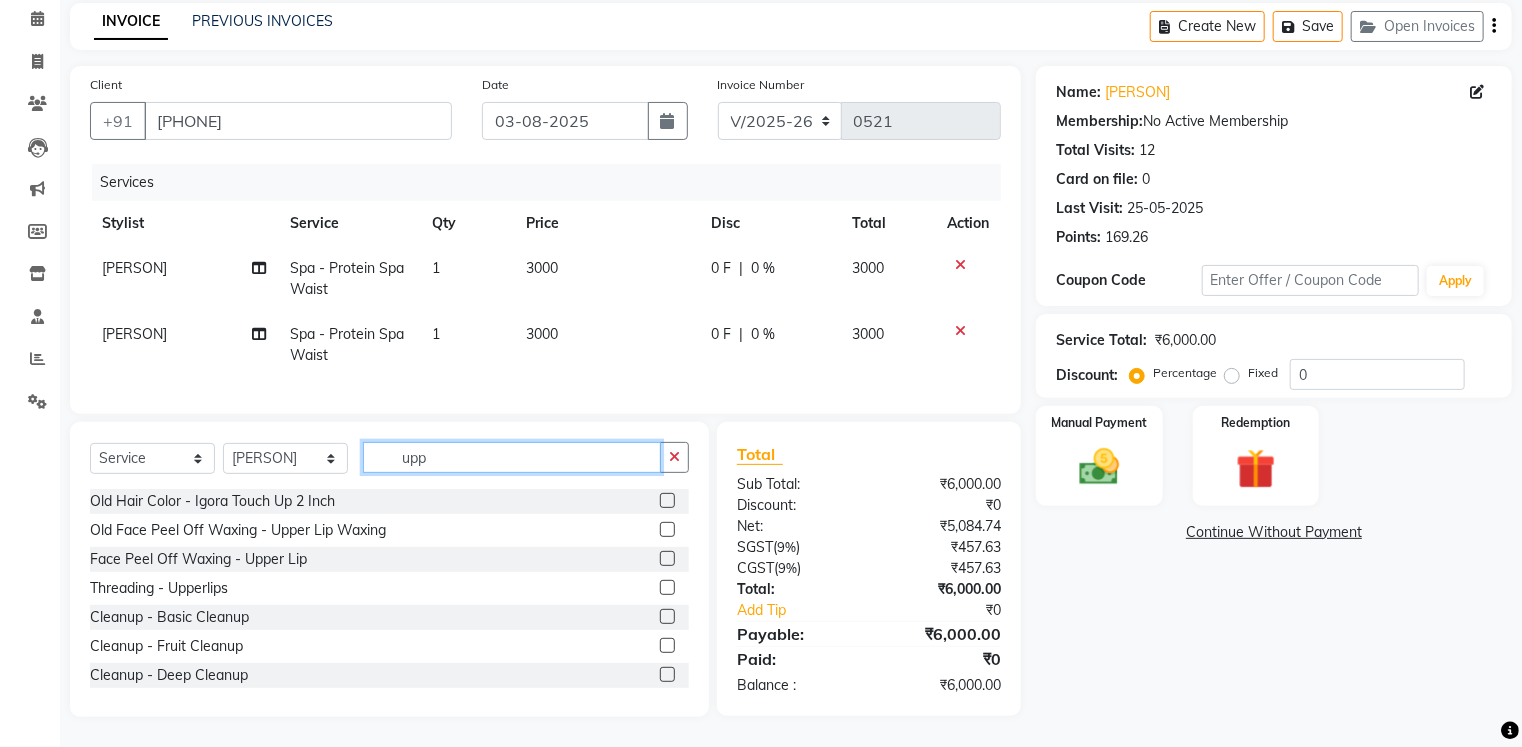scroll, scrollTop: 96, scrollLeft: 0, axis: vertical 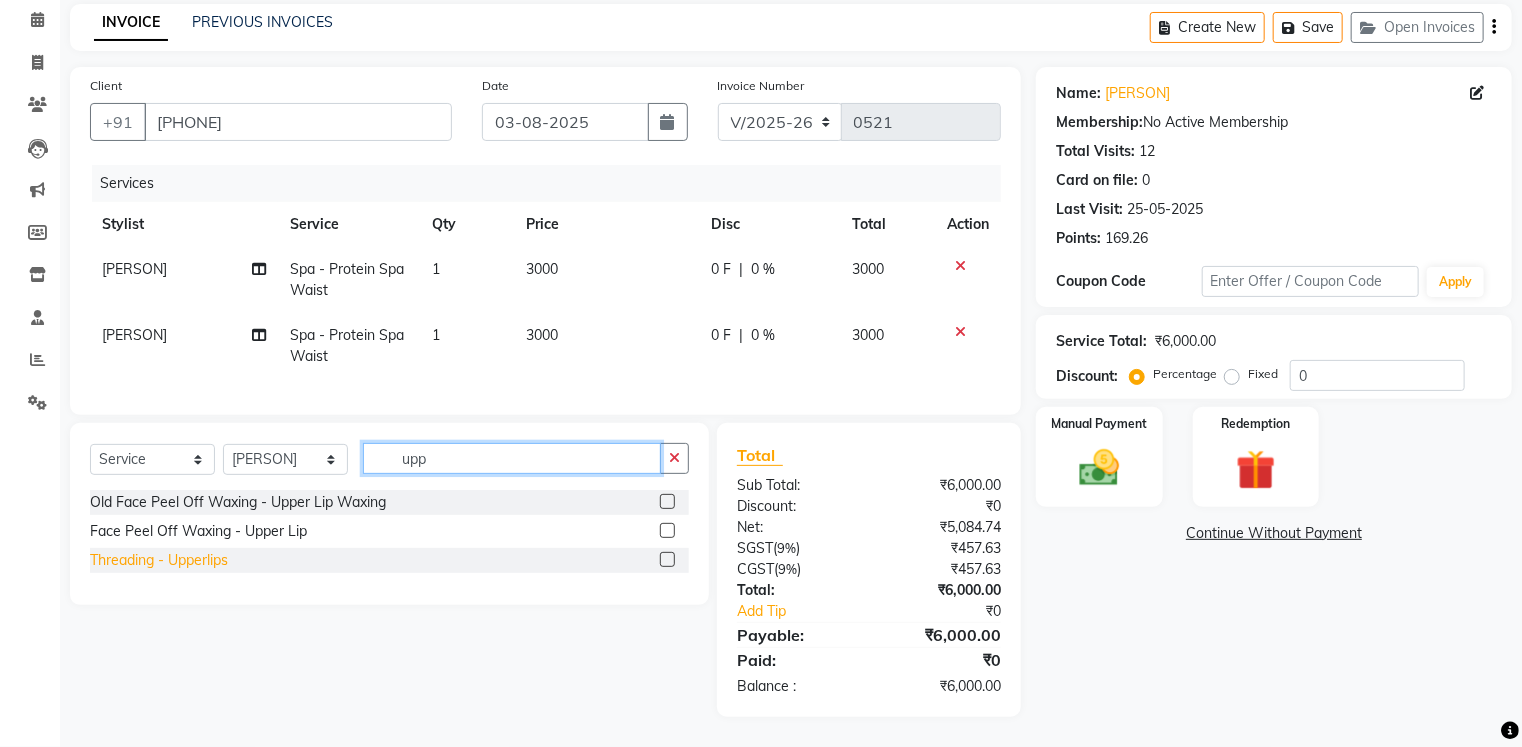 type on "upp" 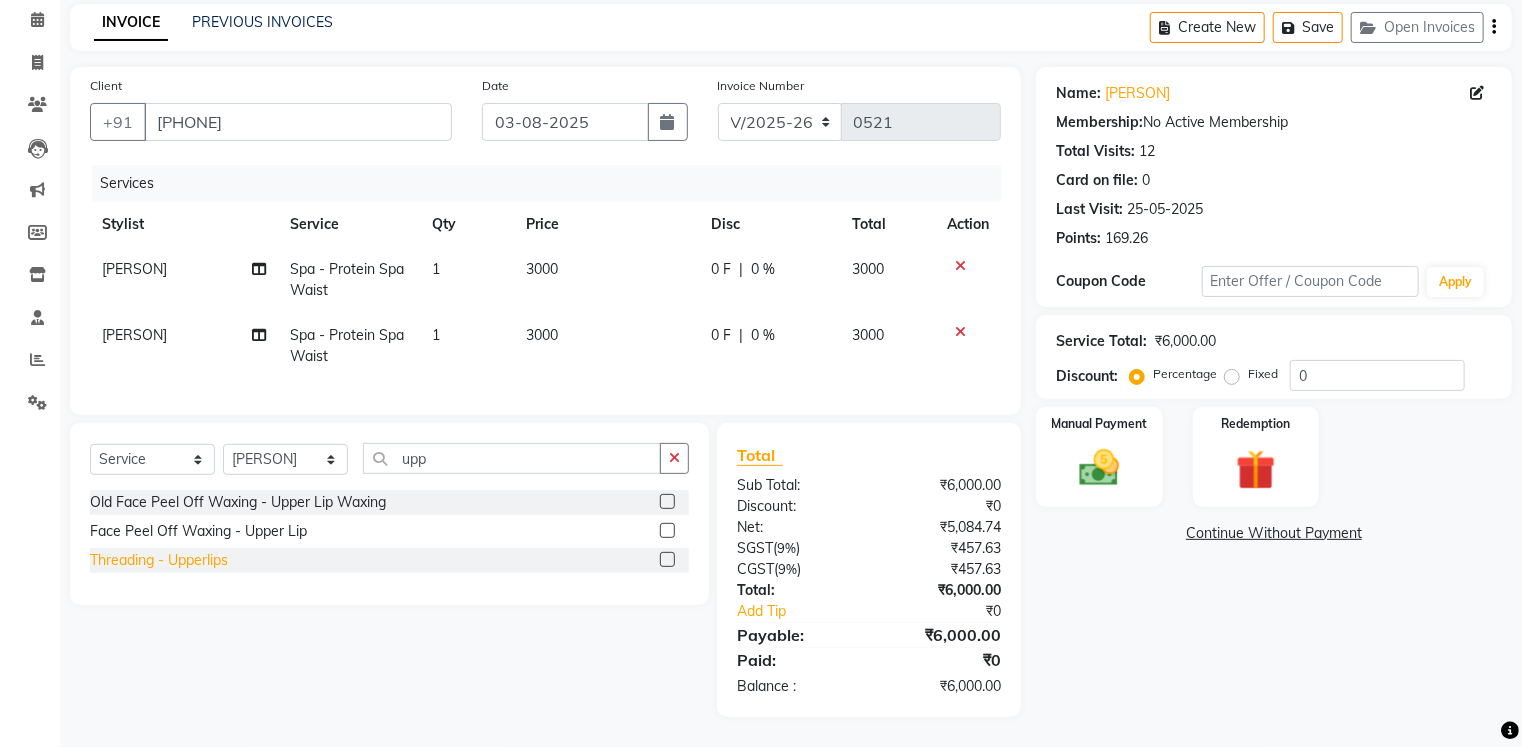 click on "Threading - Upperlips" 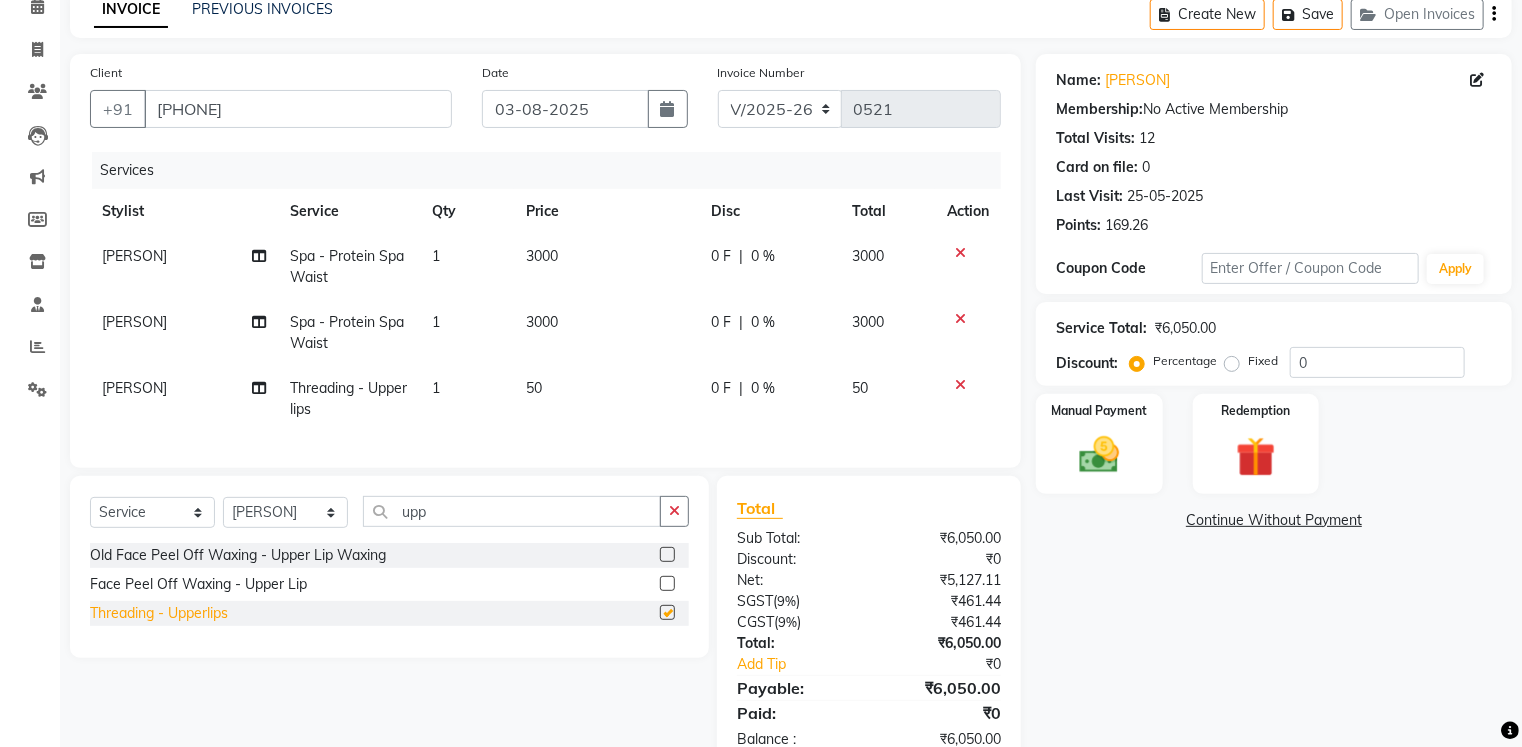checkbox on "false" 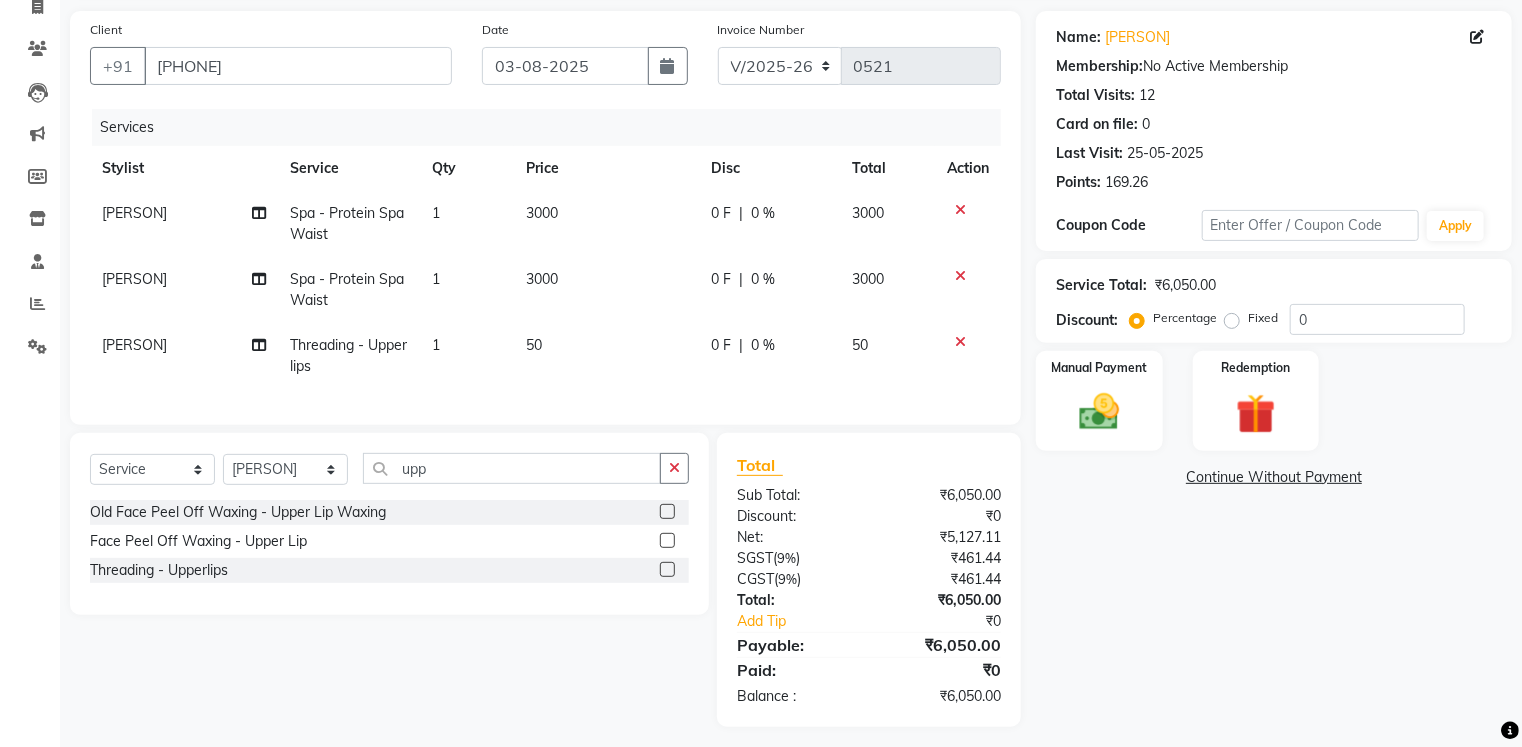 scroll, scrollTop: 163, scrollLeft: 0, axis: vertical 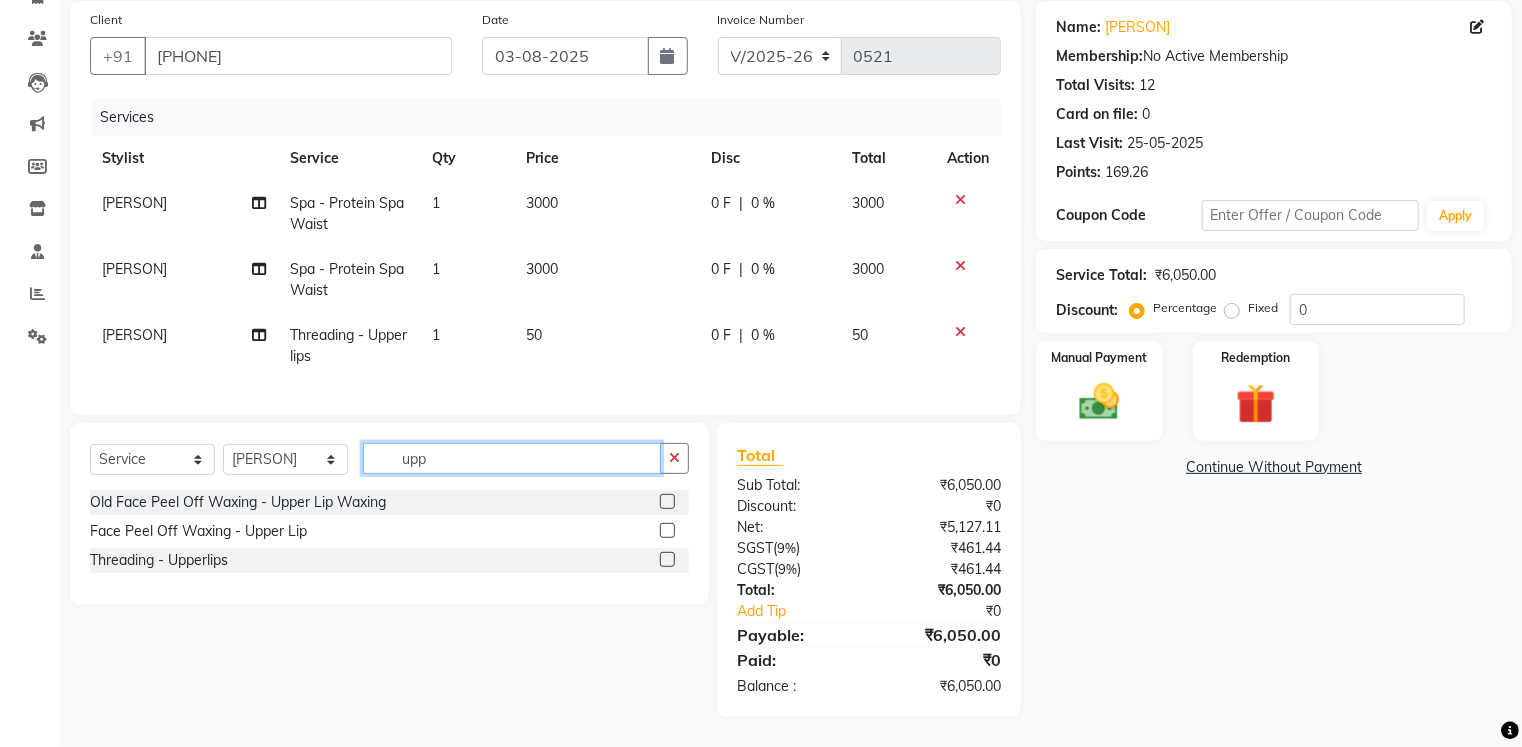 click on "upp" 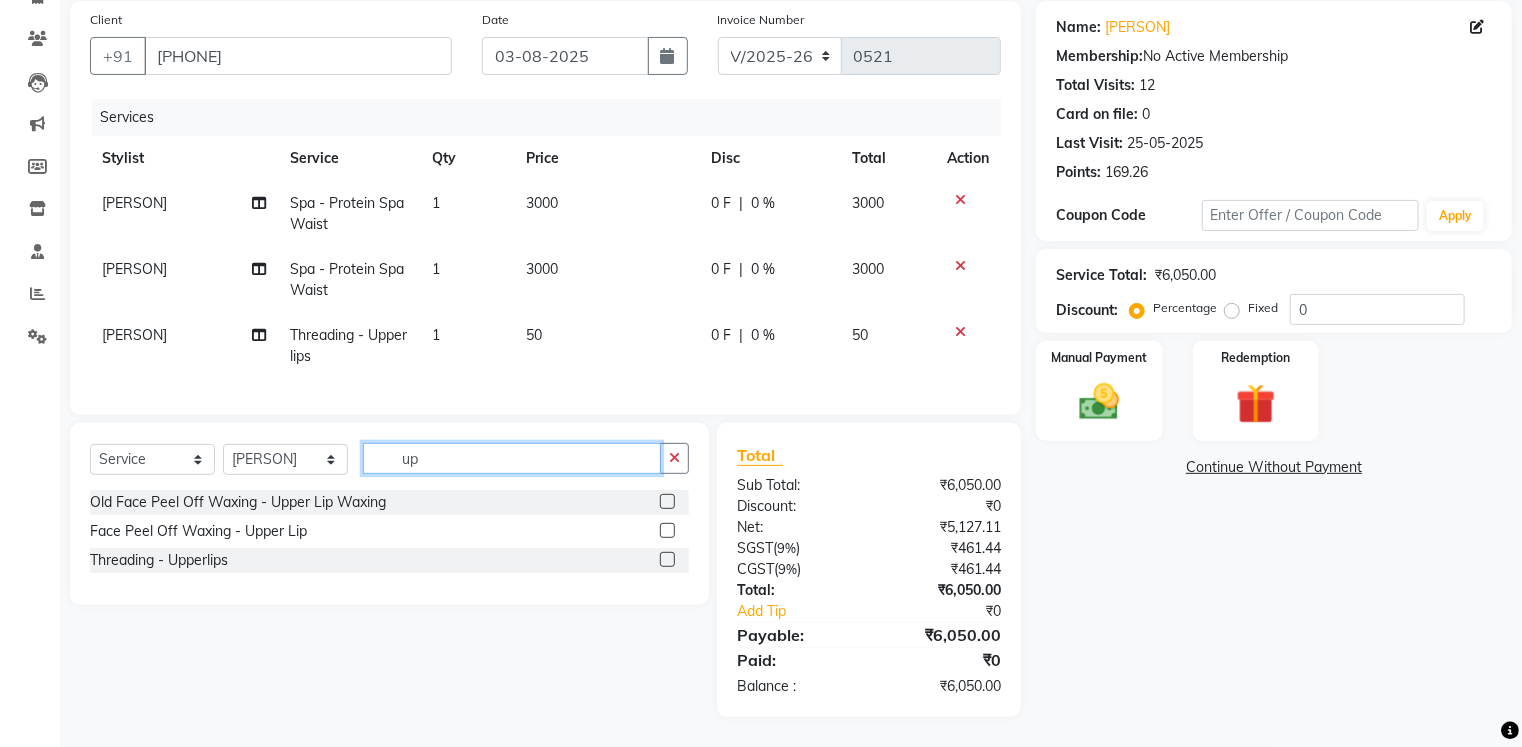 type on "u" 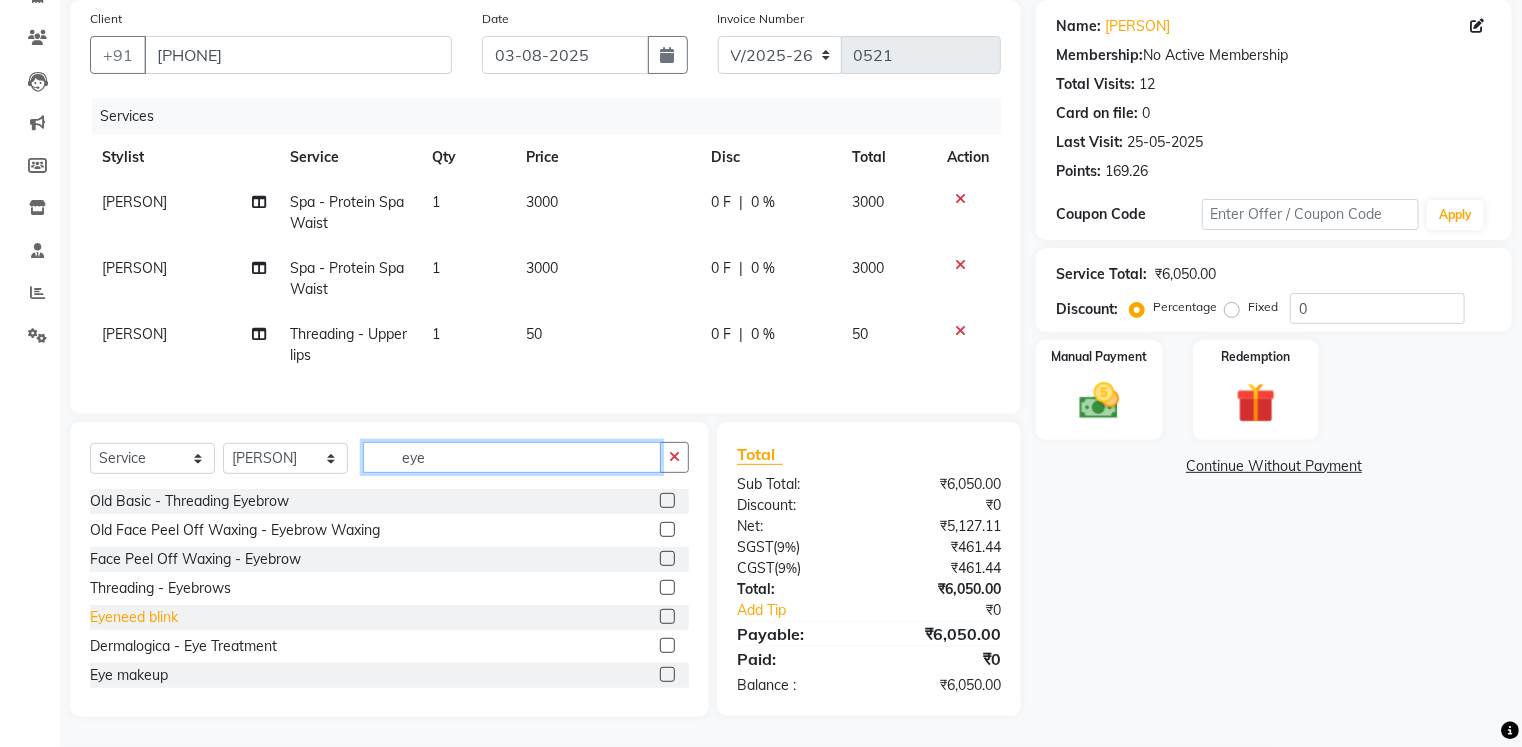 type on "eye" 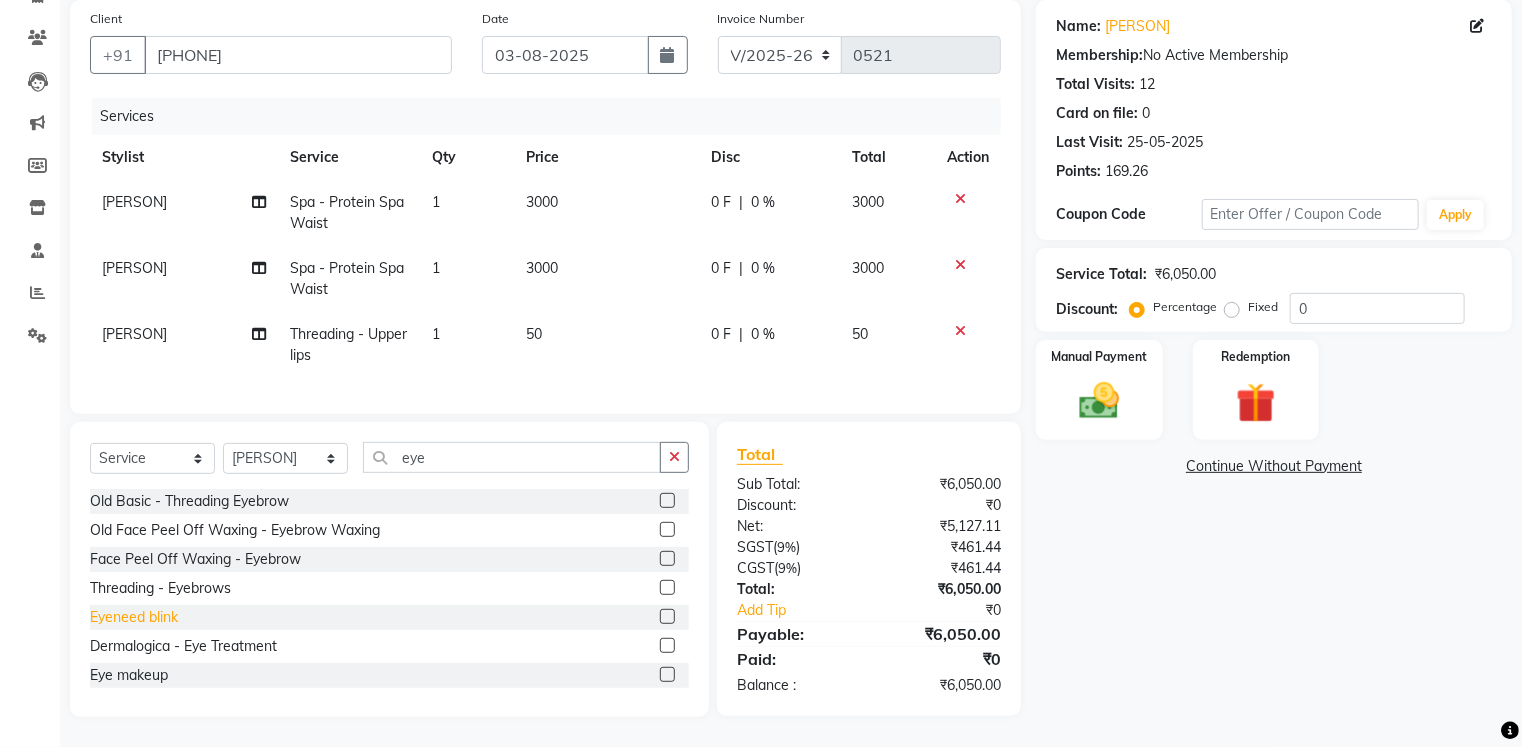 click on "Eyeneed blink" 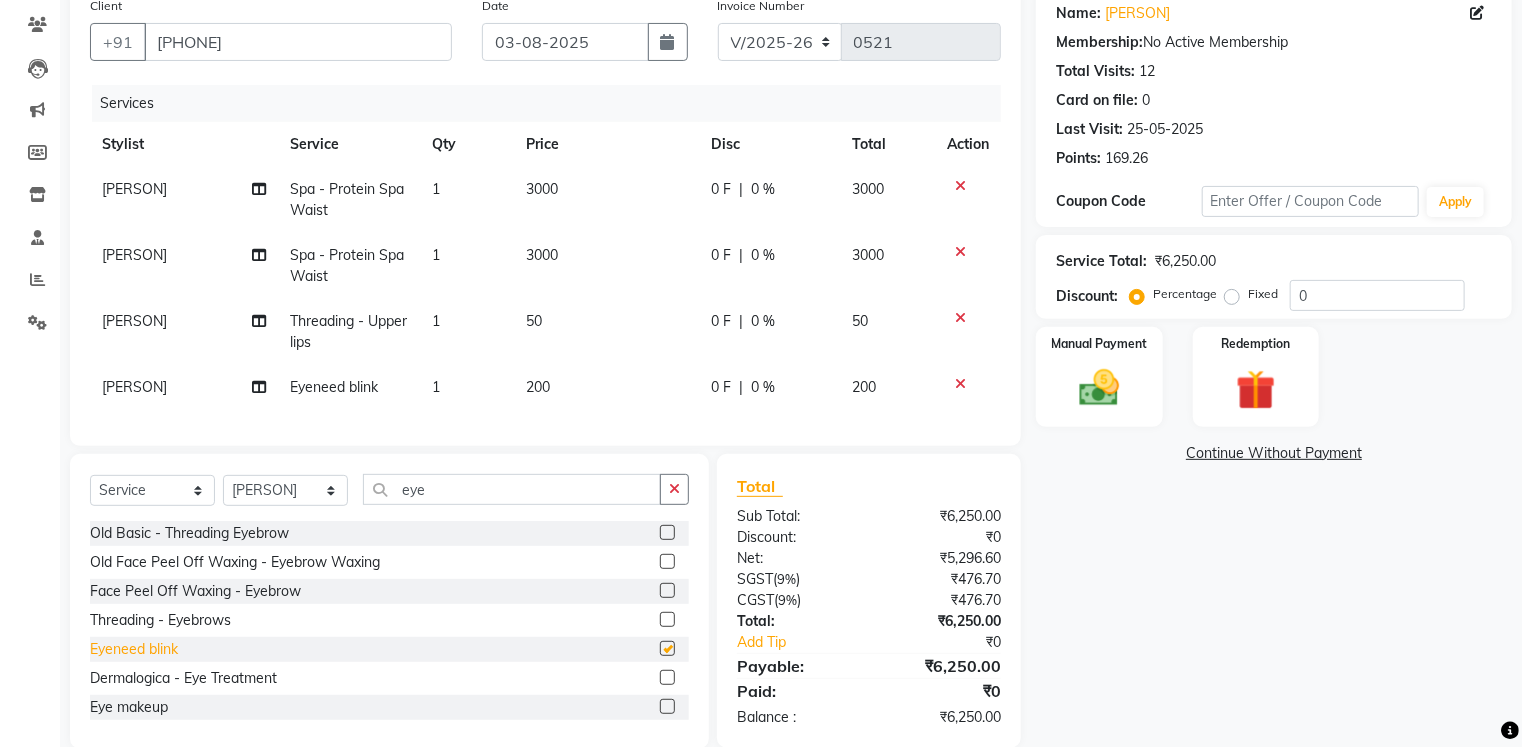 checkbox on "false" 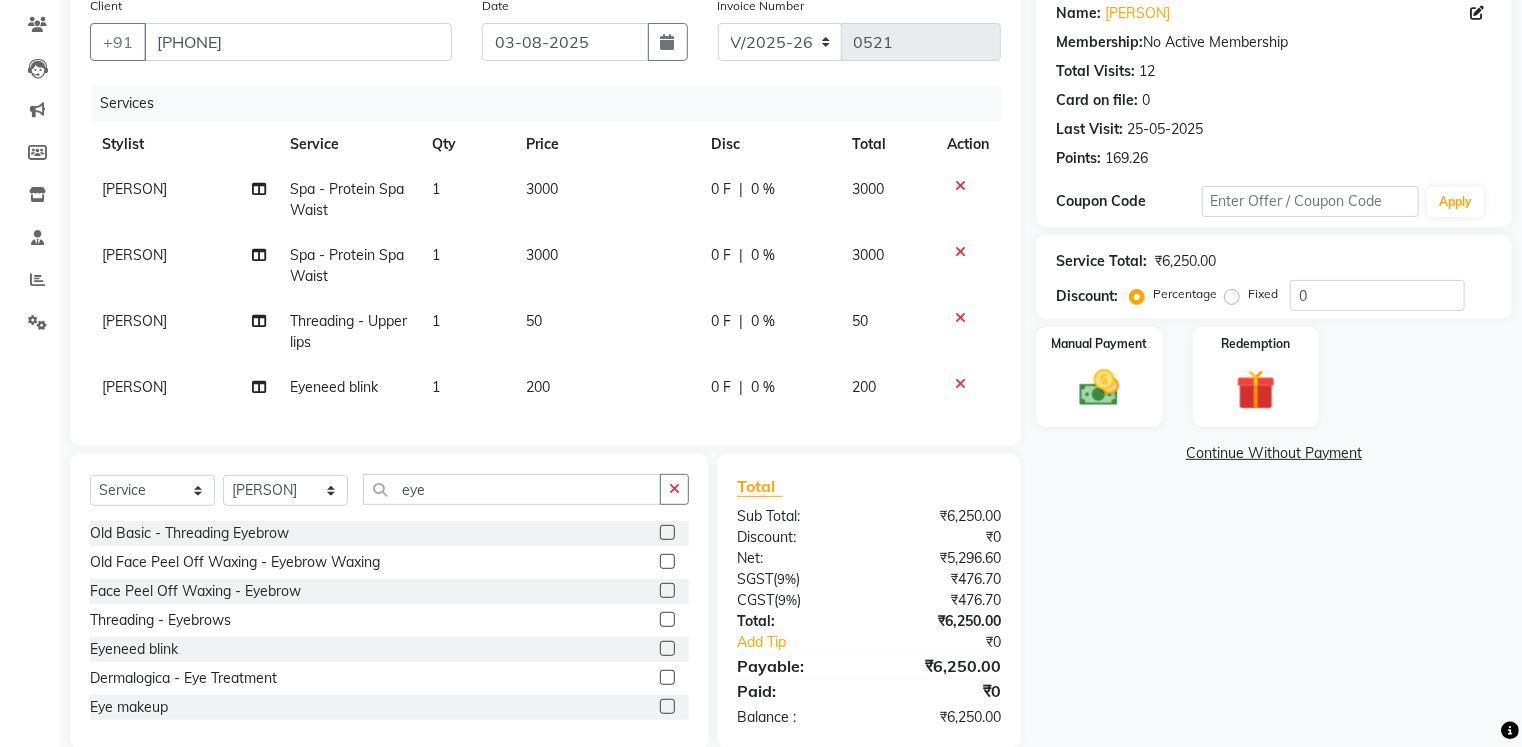 click on "1" 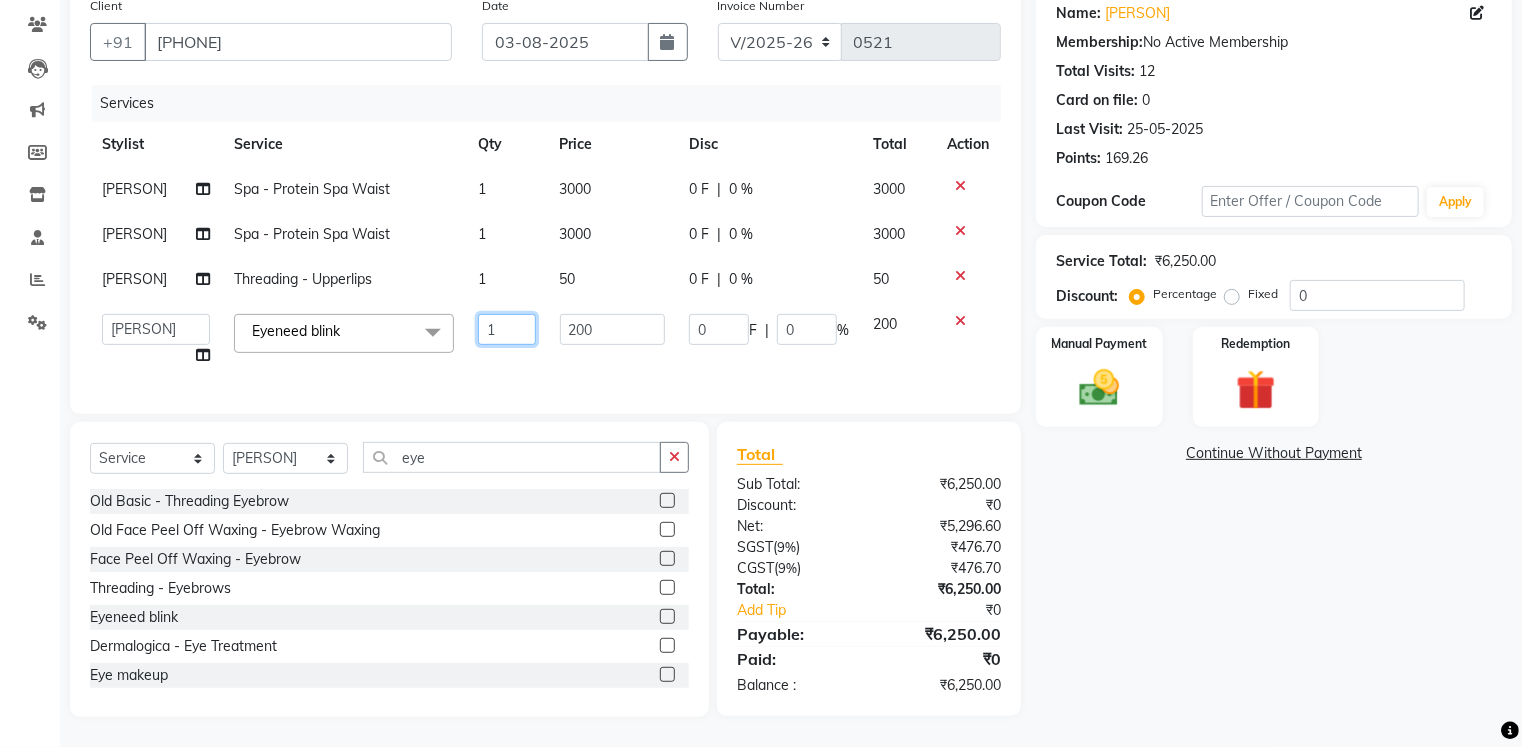 click on "1" 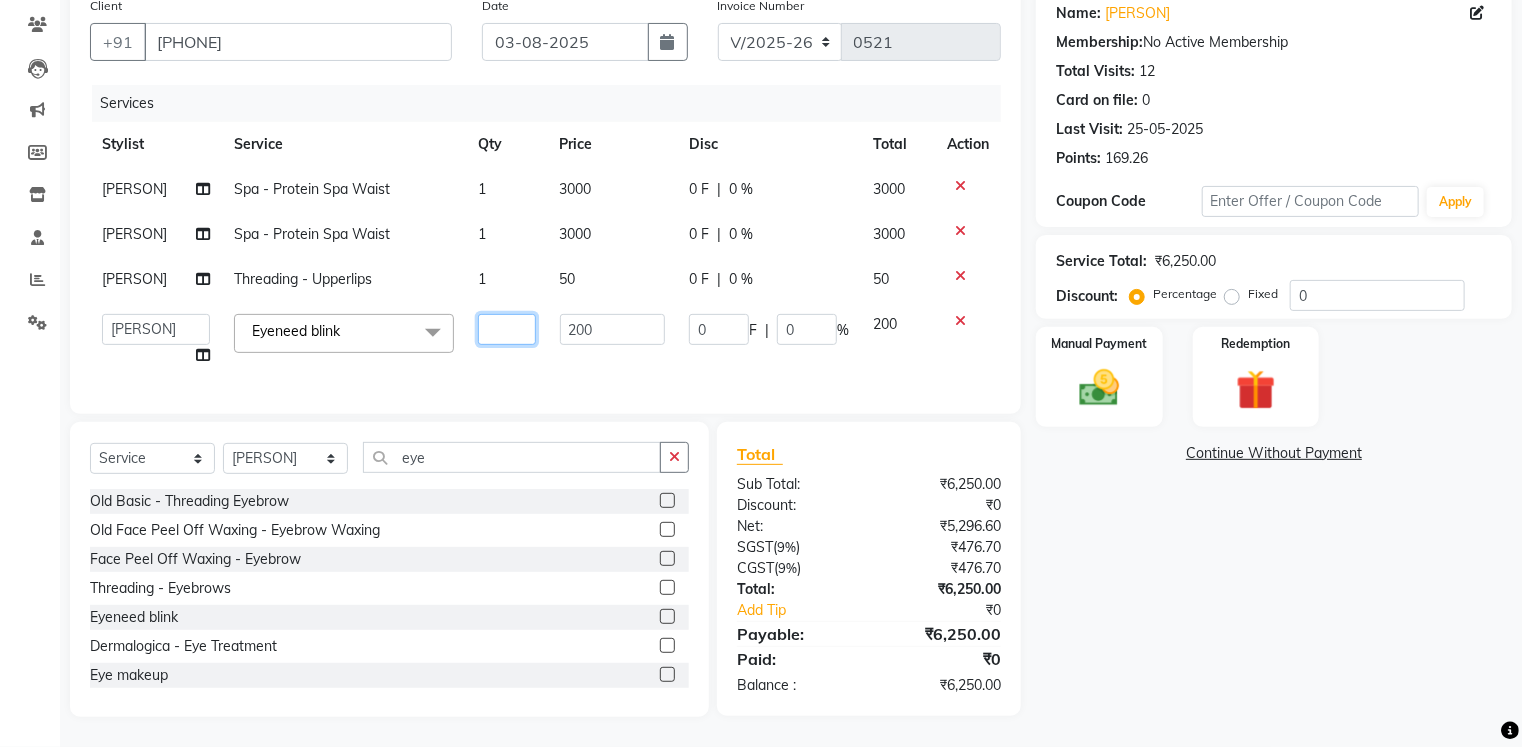 type on "2" 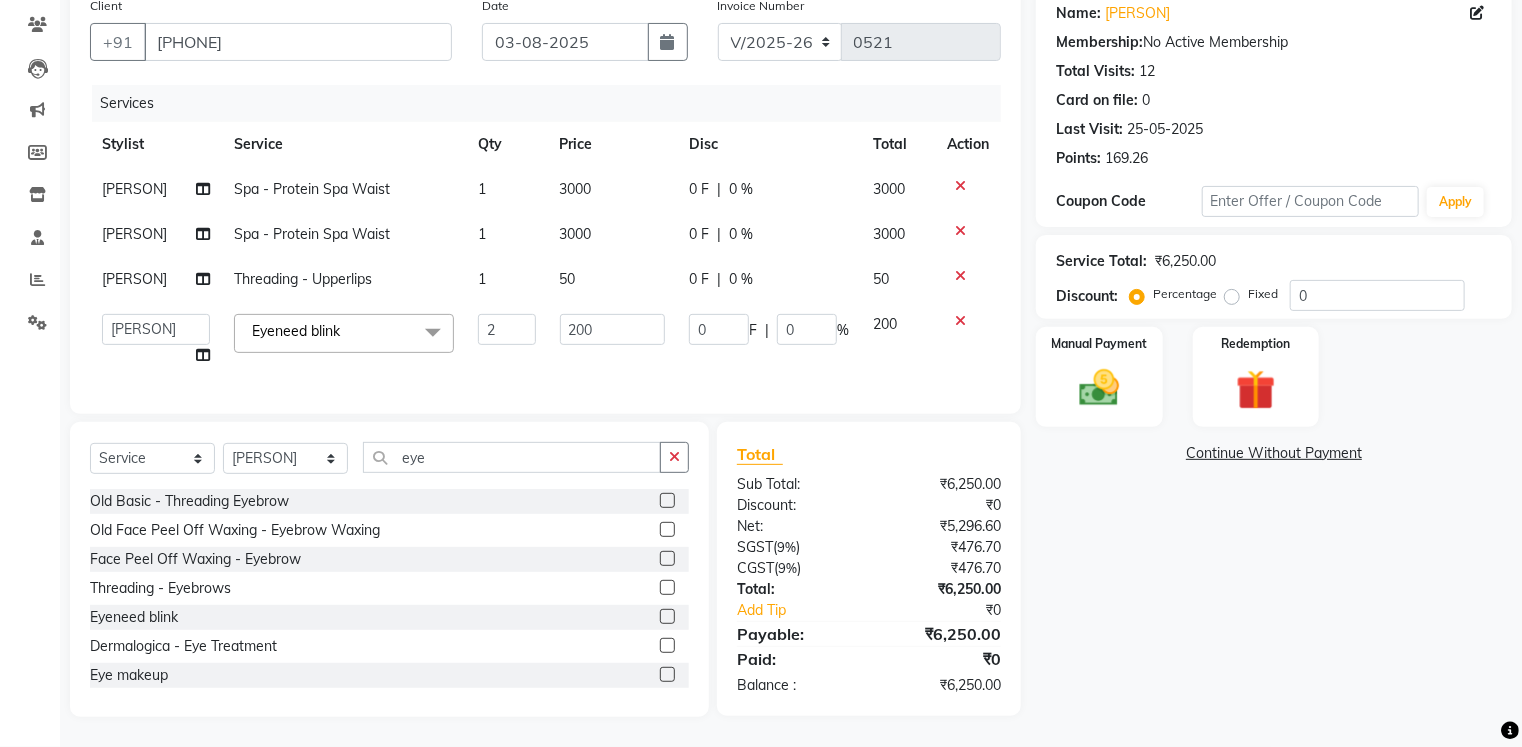click on "Services Stylist Service Qty Price Disc Total Action [PERSON] [PERSON] Spa - Protein Spa Waist 1 3000 0 F | 0 % 3000 [PERSON] [PERSON] Spa - Protein Spa Waist 1 3000 0 F | 0 % 3000 [PERSON] [PERSON] Threading - Upperlips 1 50 0 F | 0 % 50 [PERSON] [PERSON] [PERSON] Eyeneed blink x Old Pedicure - Aroma Pedicure Old Hair Color - Igora Touch Up 2 Inch Old Basic - Threading Eyebrow Old Face Peel Off Waxing - Eyebrow Waxing Old Face Peel Off Waxing - Chin Waxing Old Face Peel Off Waxing - Upper Lip Waxing Face Peel Off Waxing - Eyebrow Face Peel Off Waxing - Chin Face Peel Off Waxing - Upper Lip Face Peel Off Waxing - Side Locks Face Peel Off Waxing - Jawline Face Peel Off Waxing - Neck Face Peel Off Waxing - Face Face Peel Off Waxing - Lower Lip Fored peel off waxing Old Rica Waxing - Brazilian Threading - Eyebrows Threading - Upperlips Threading - Chin Threading - Forehead Threading - Neck Threading - Side Locks Threading - Jawline Threading - Face skin Counsultation Eyeneed blink Threading - lowerlip Boost" 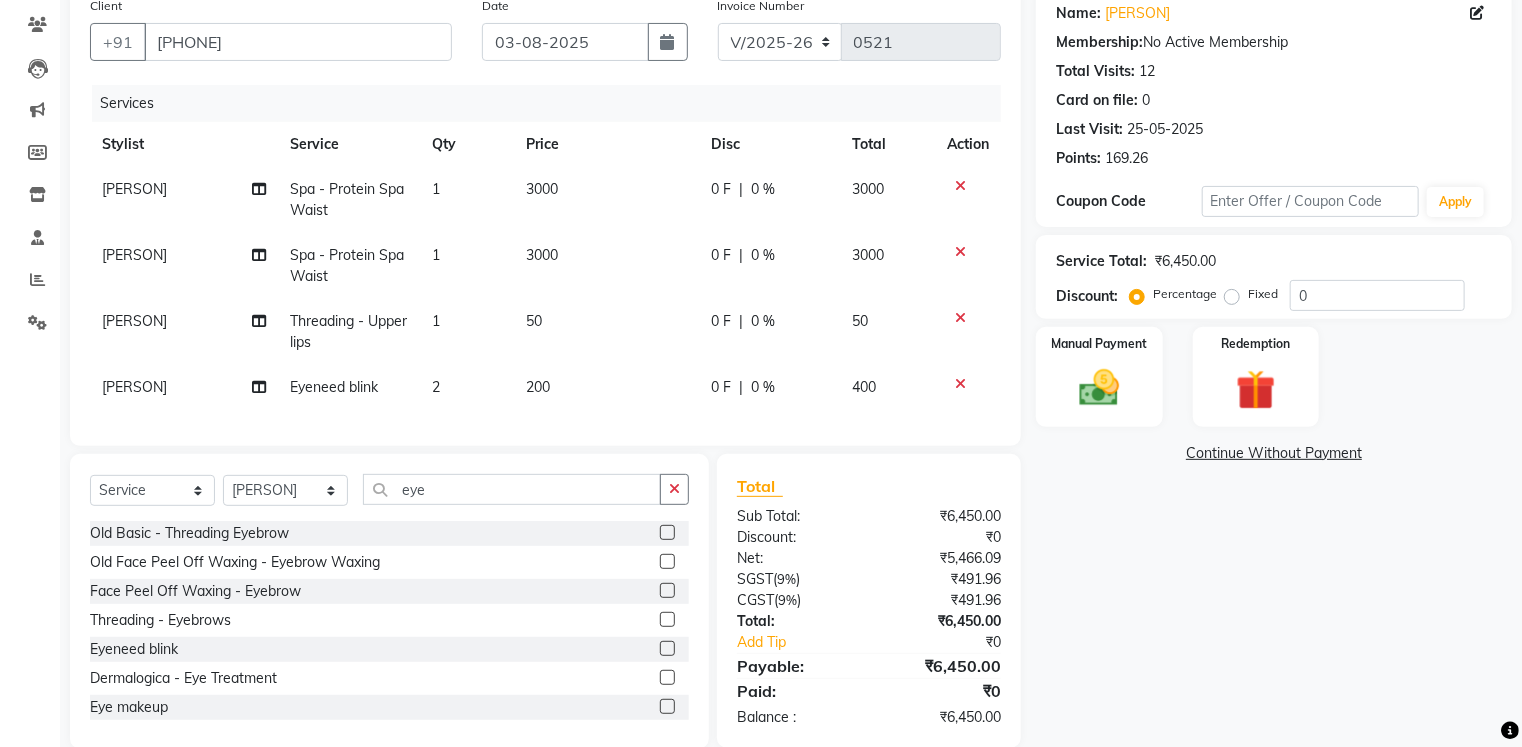 scroll, scrollTop: 3, scrollLeft: 0, axis: vertical 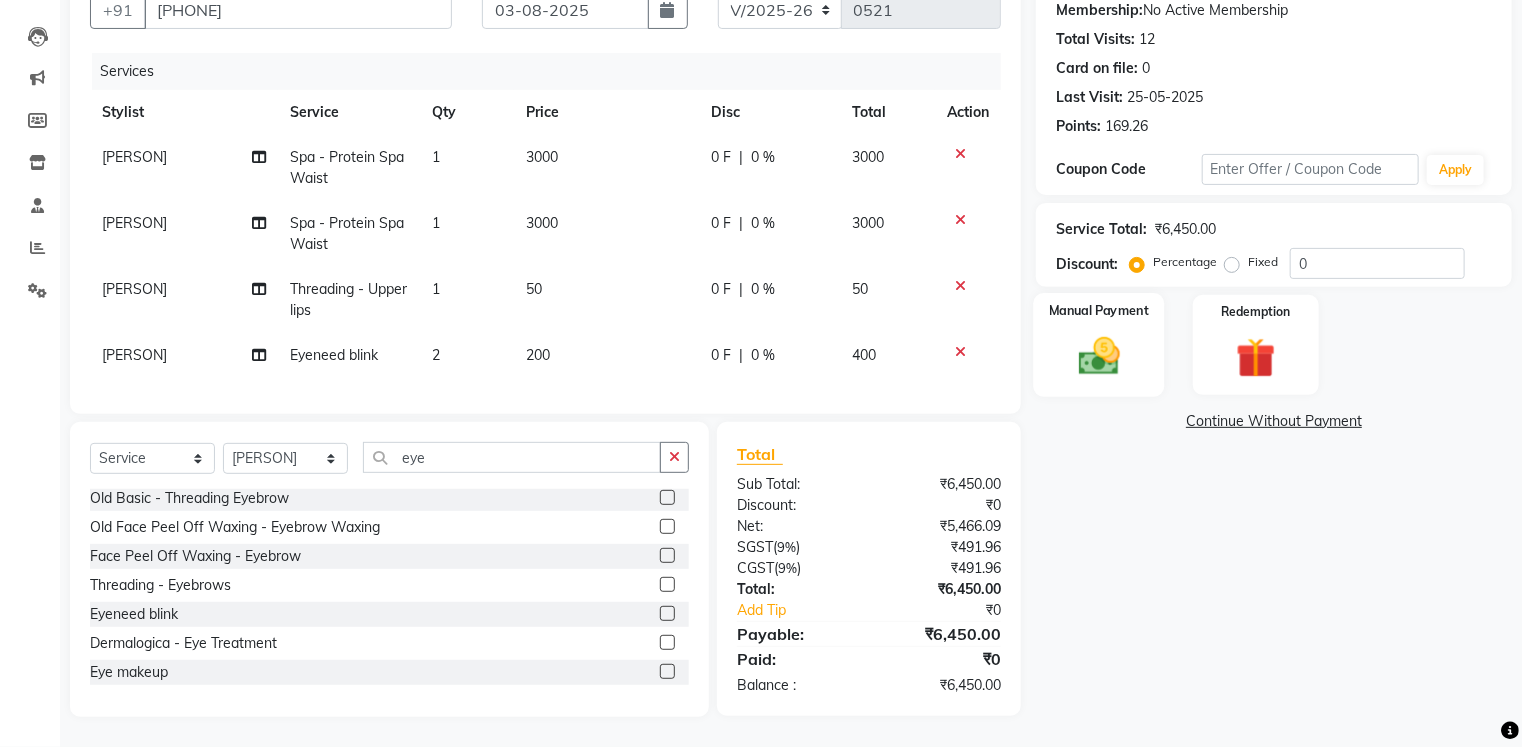 click 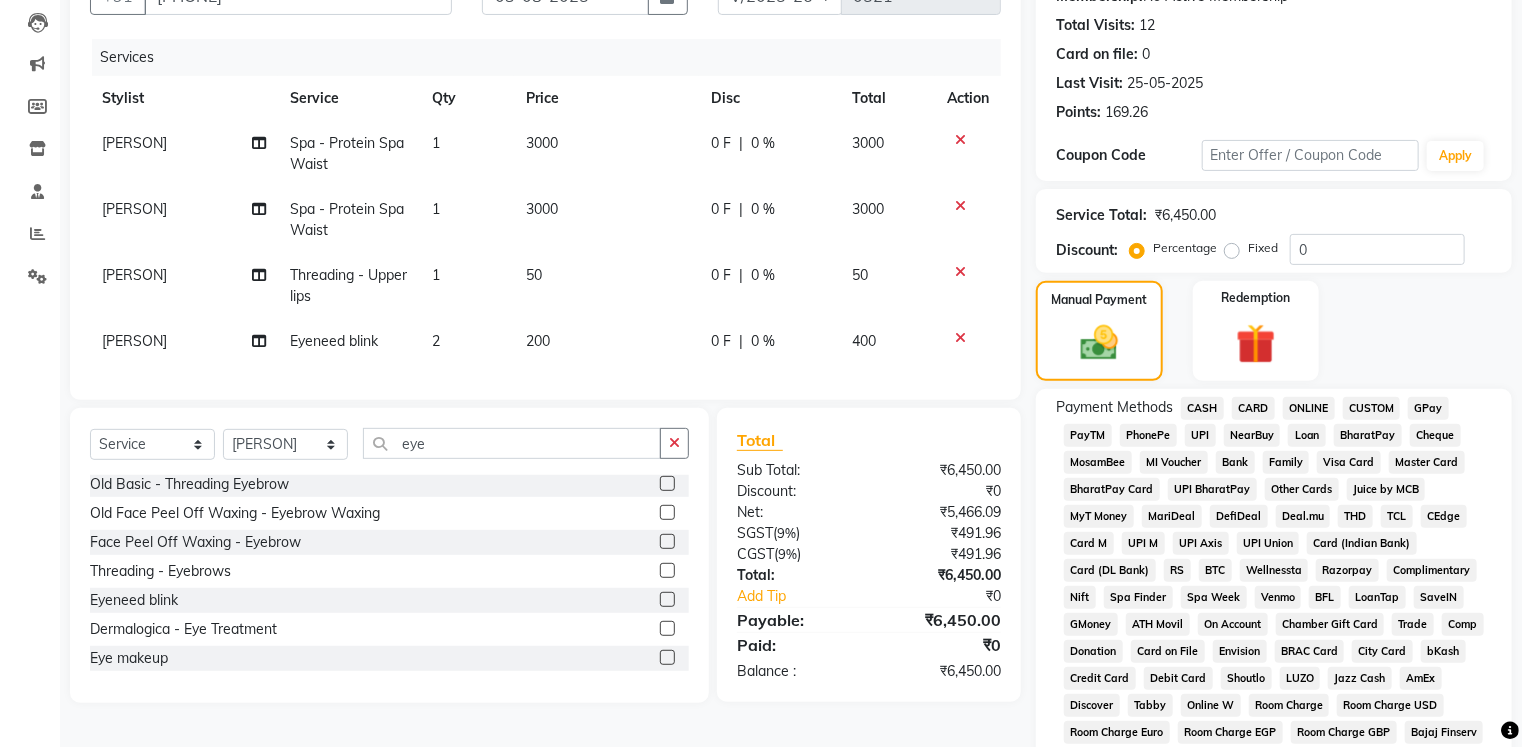 click on "GPay" 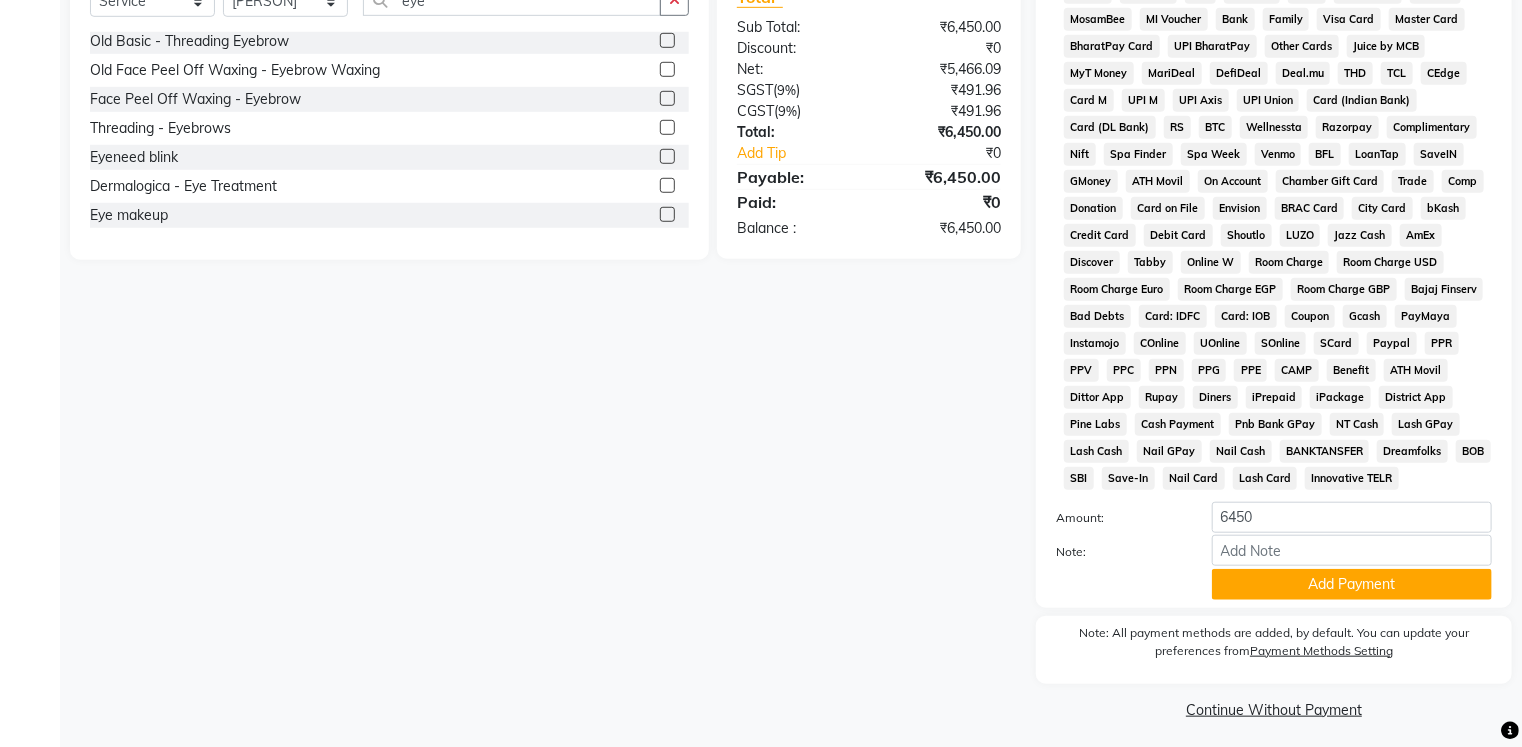 scroll, scrollTop: 676, scrollLeft: 0, axis: vertical 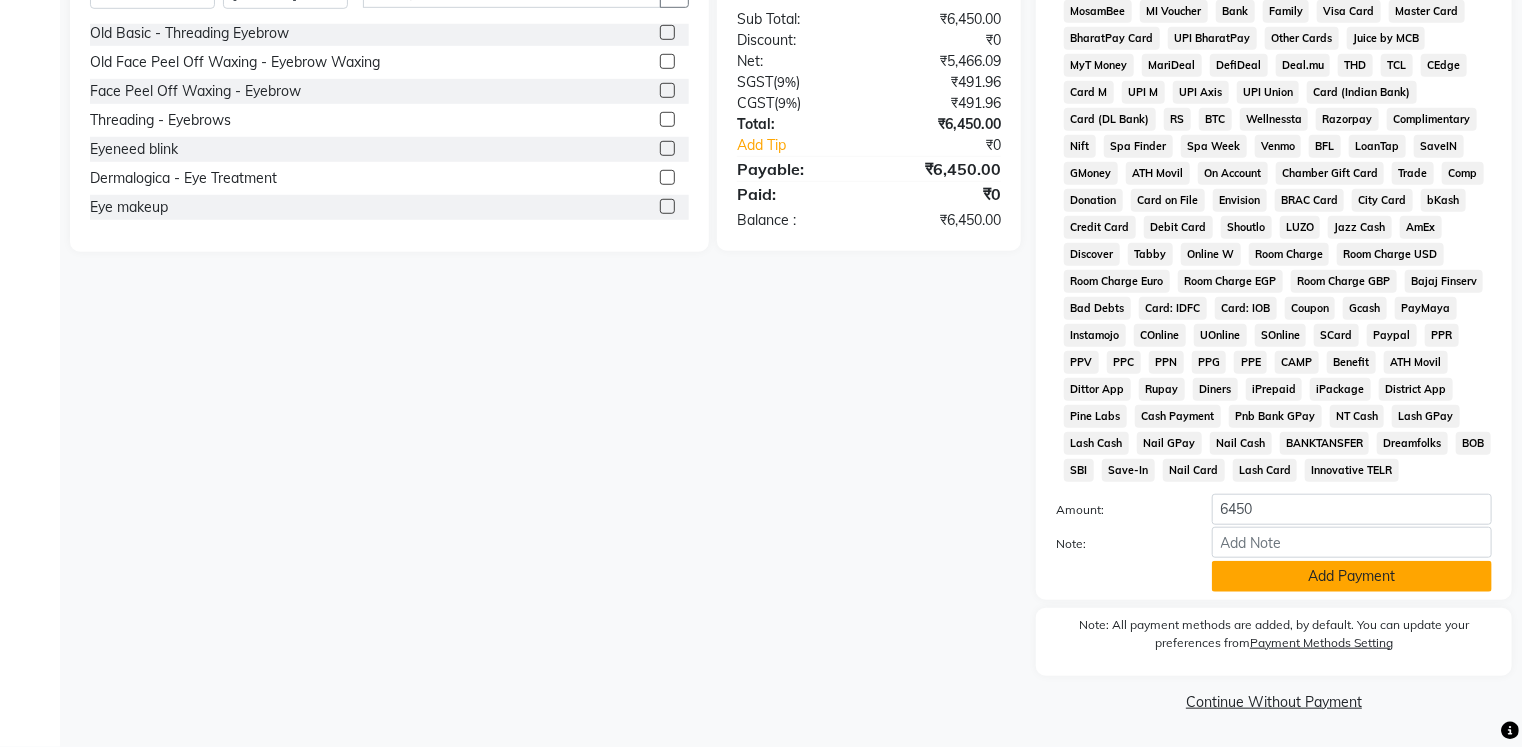 click on "Add Payment" 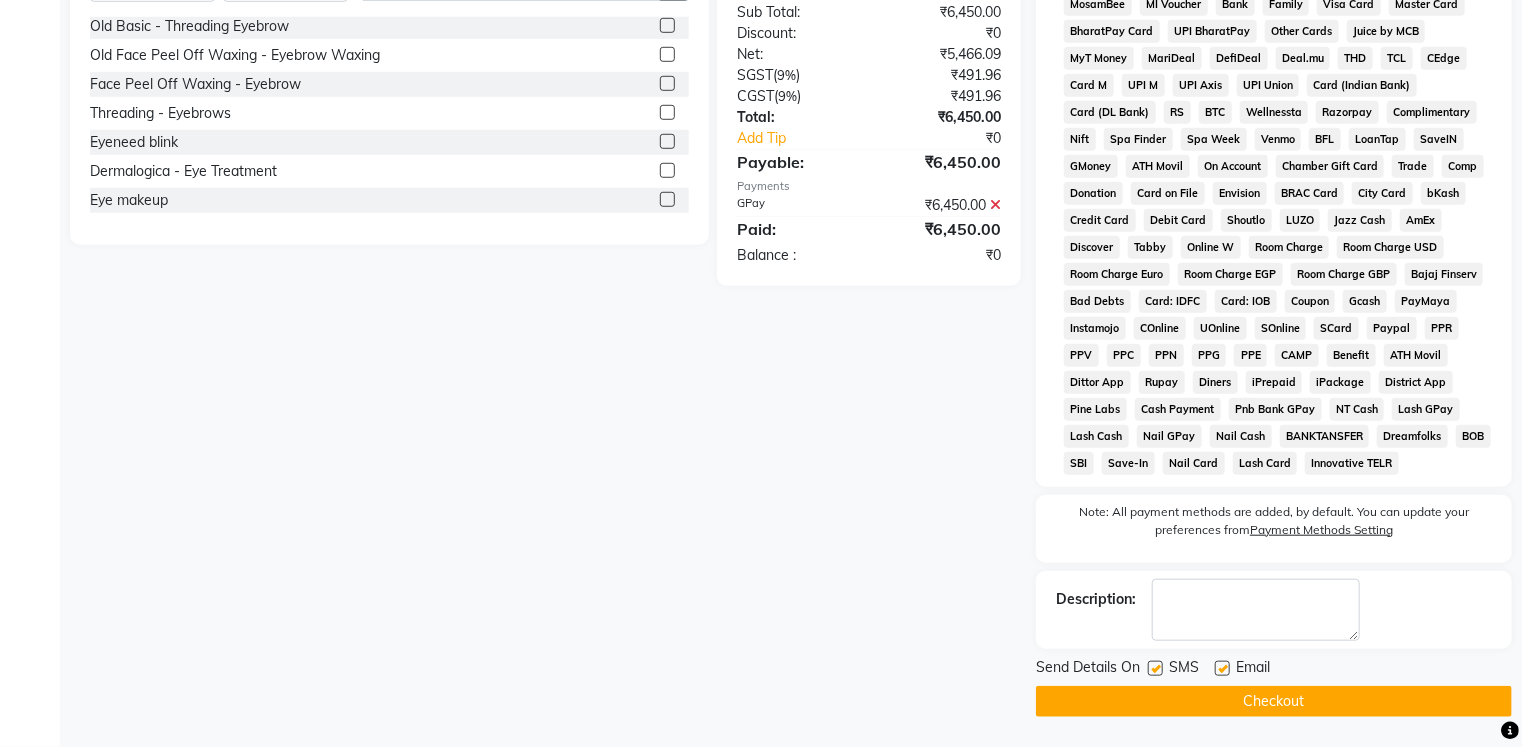 click on "Checkout" 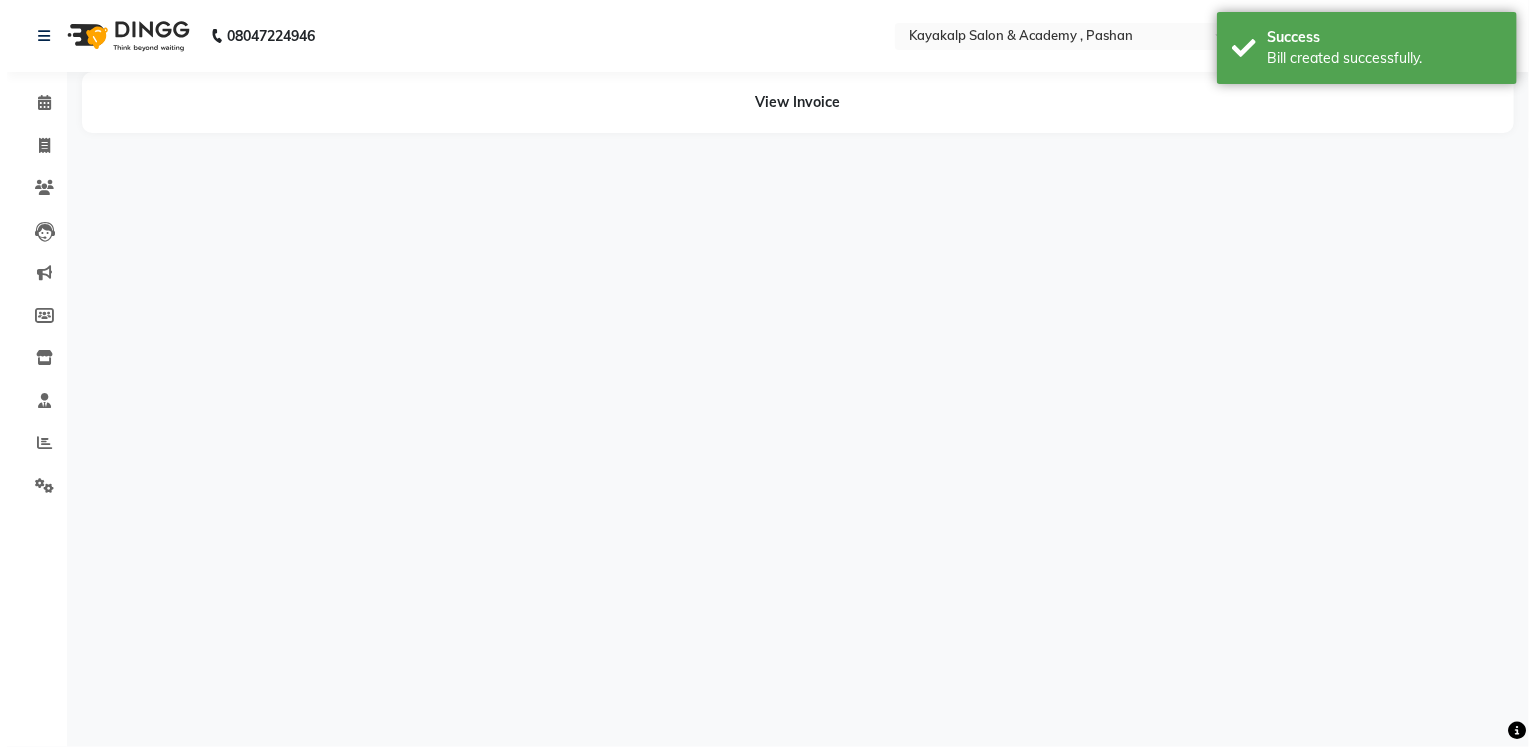 scroll, scrollTop: 0, scrollLeft: 0, axis: both 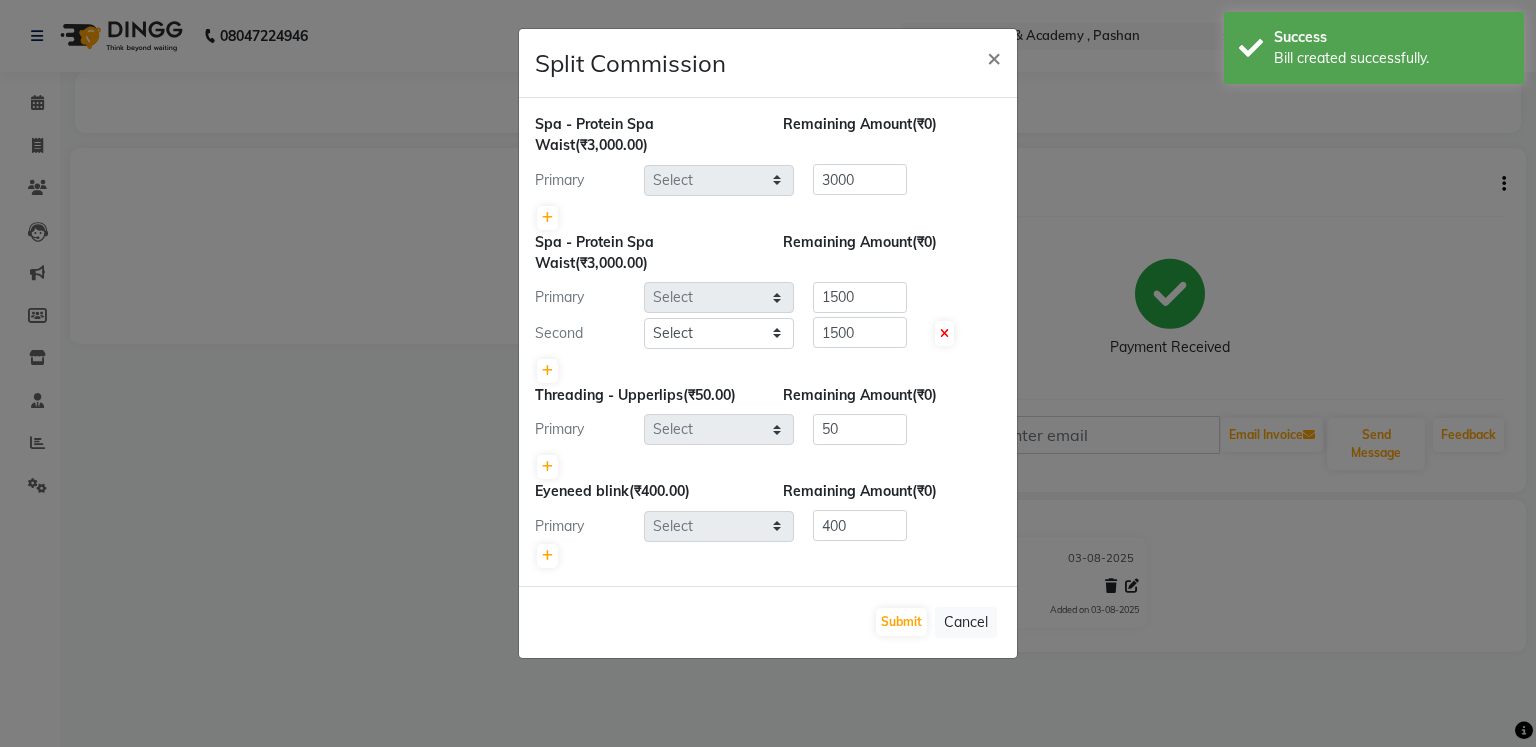 select on "85097" 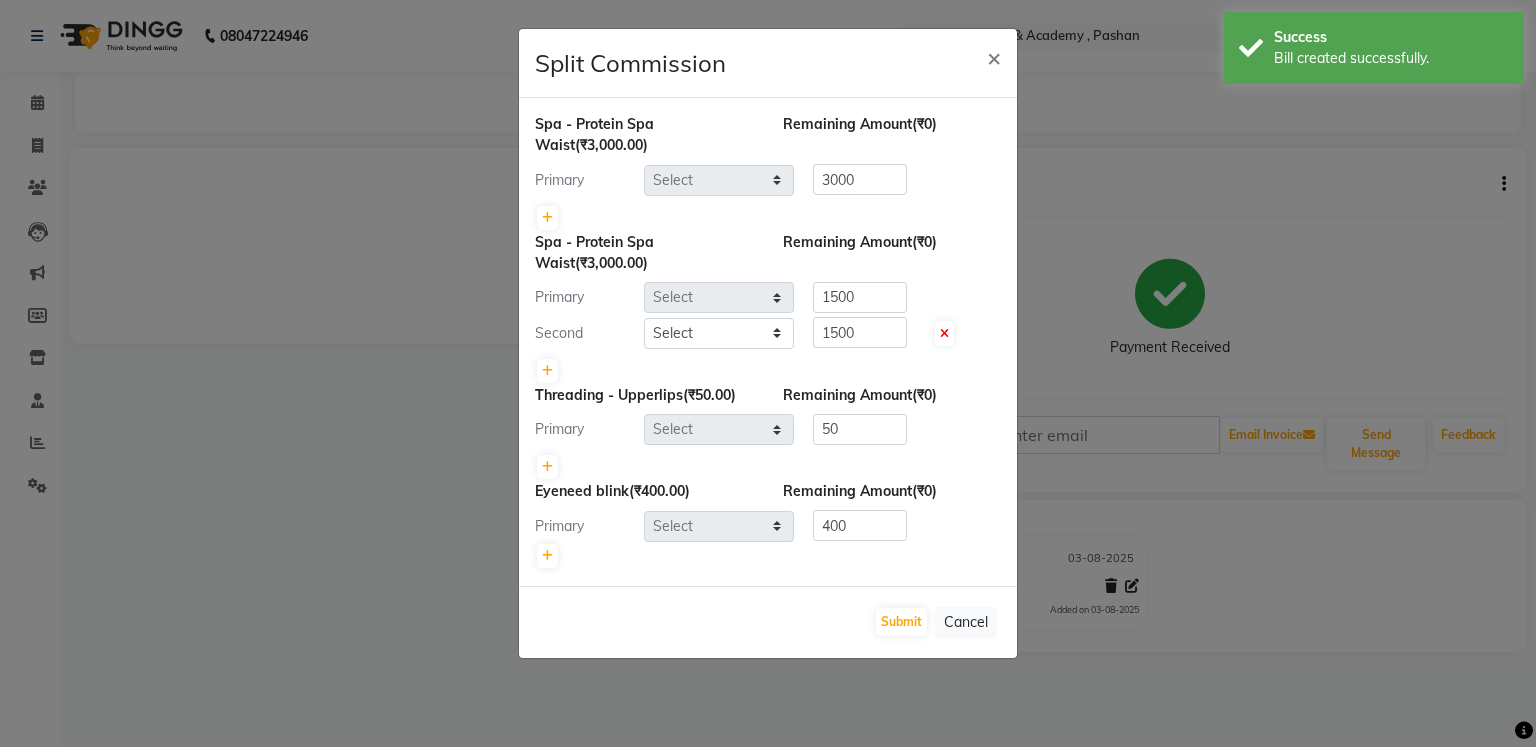 select on "85097" 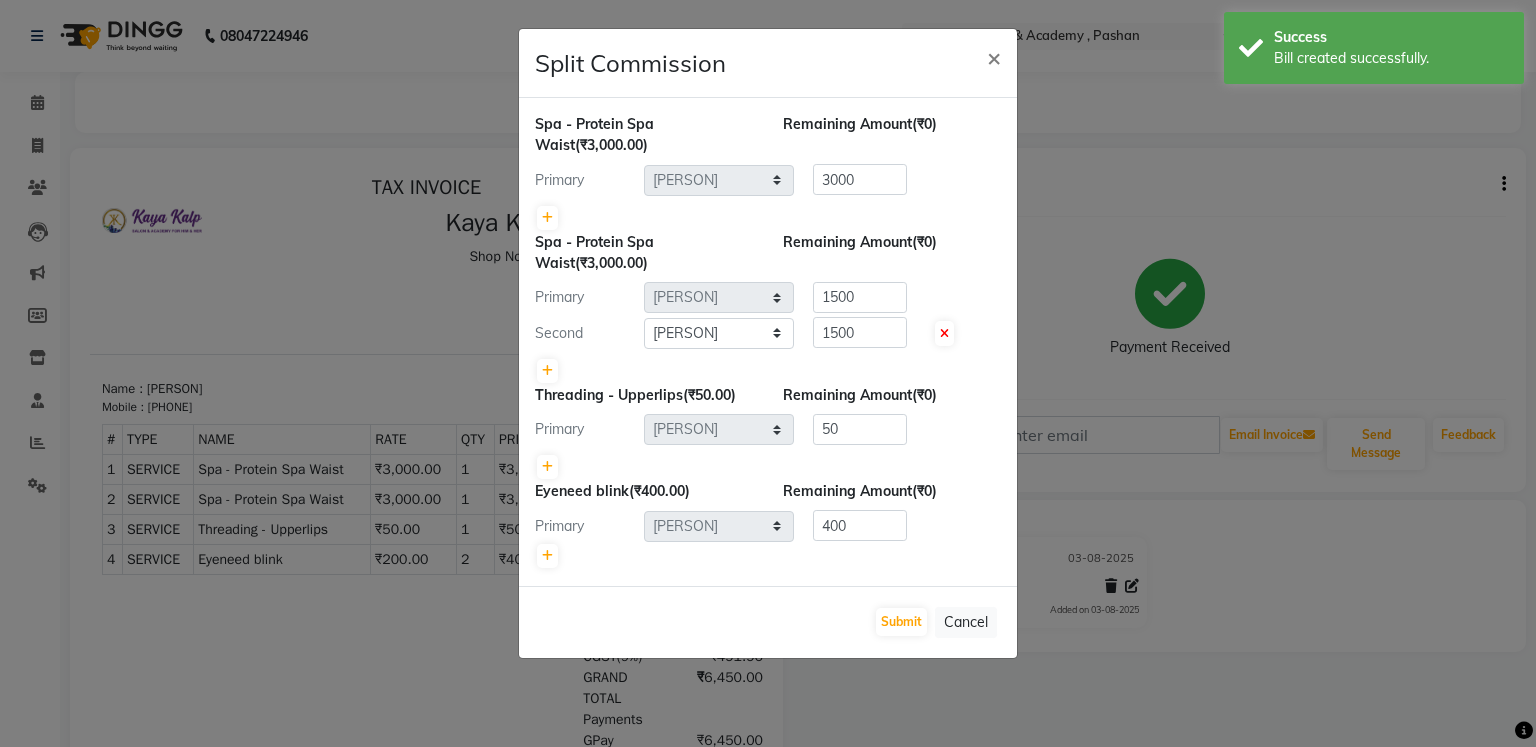scroll, scrollTop: 0, scrollLeft: 0, axis: both 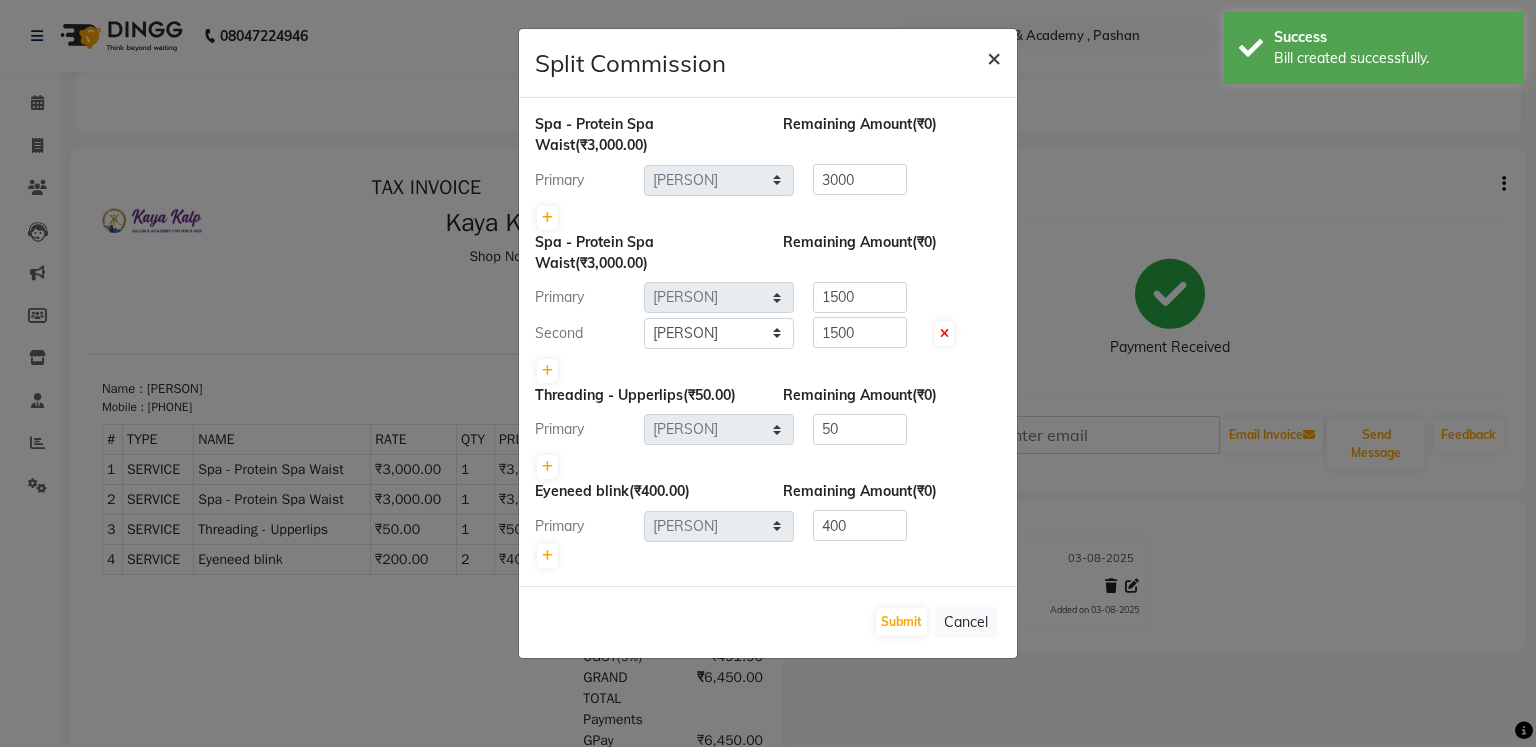 click on "×" 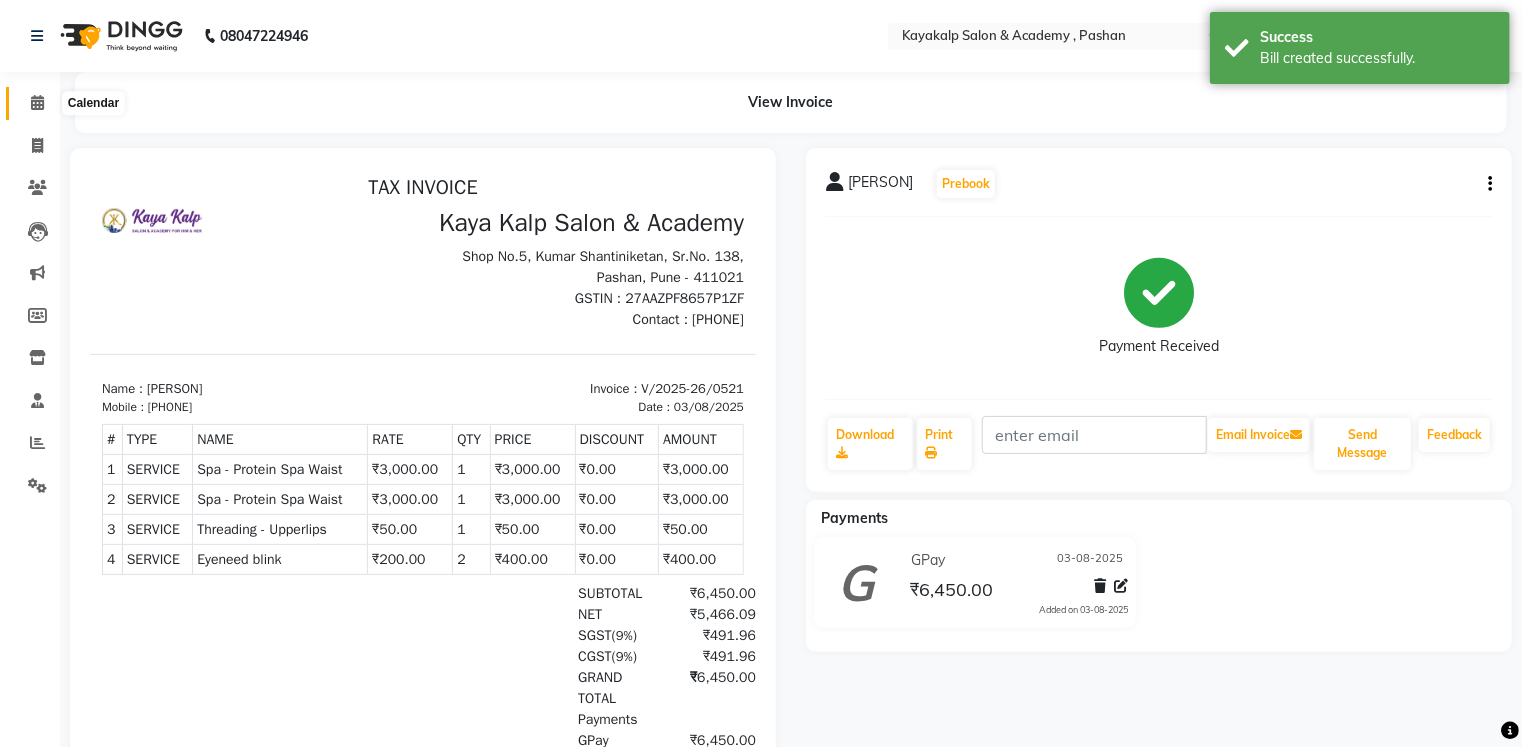 click 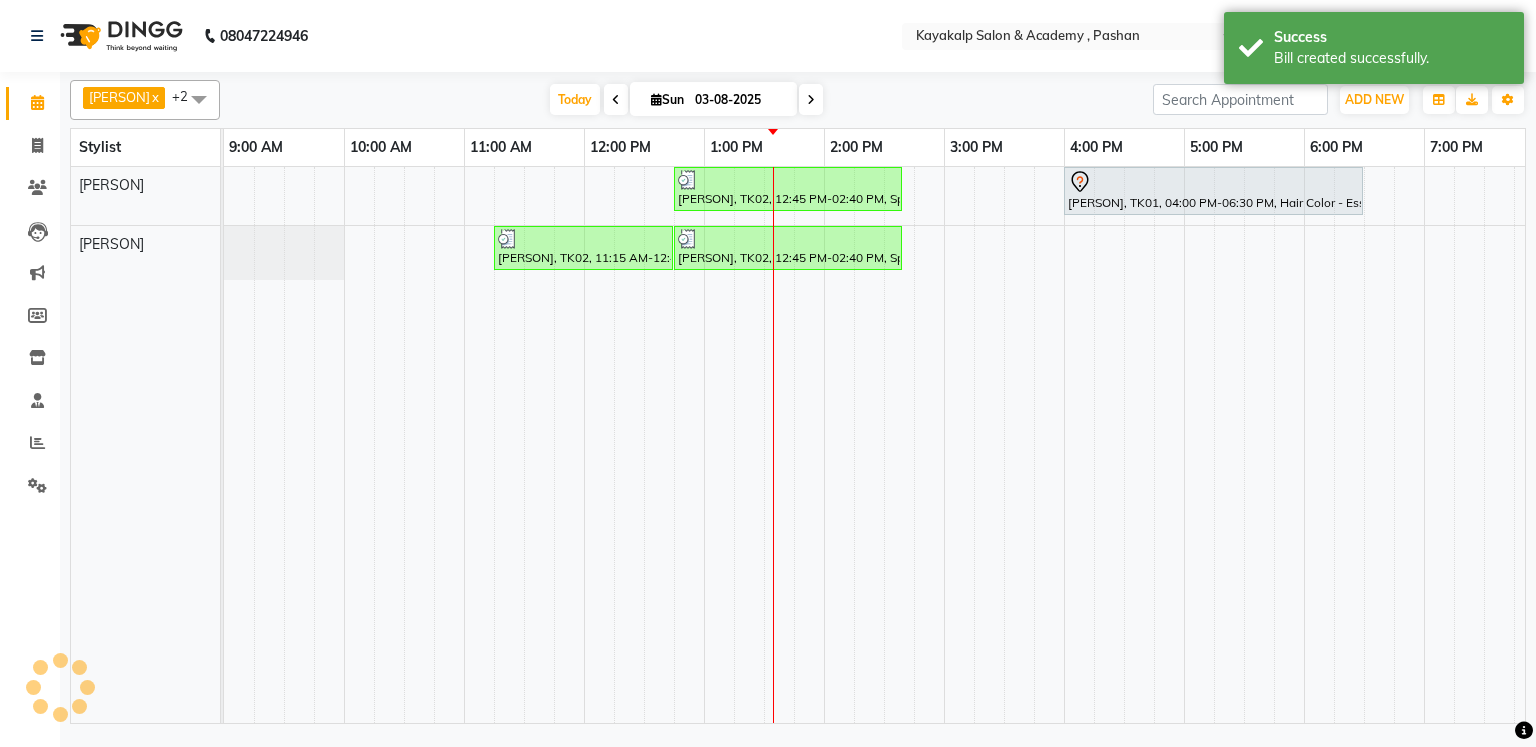 scroll, scrollTop: 0, scrollLeft: 0, axis: both 